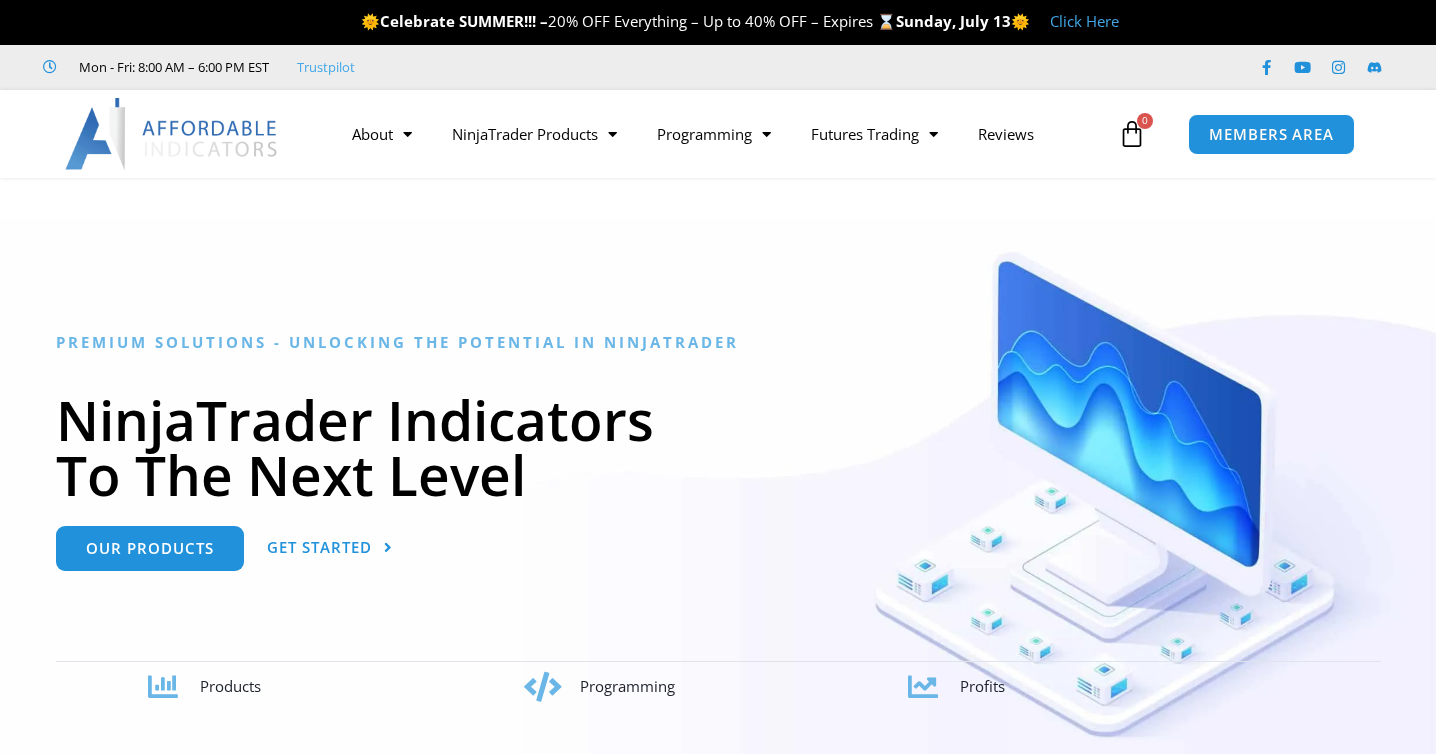 scroll, scrollTop: 0, scrollLeft: 0, axis: both 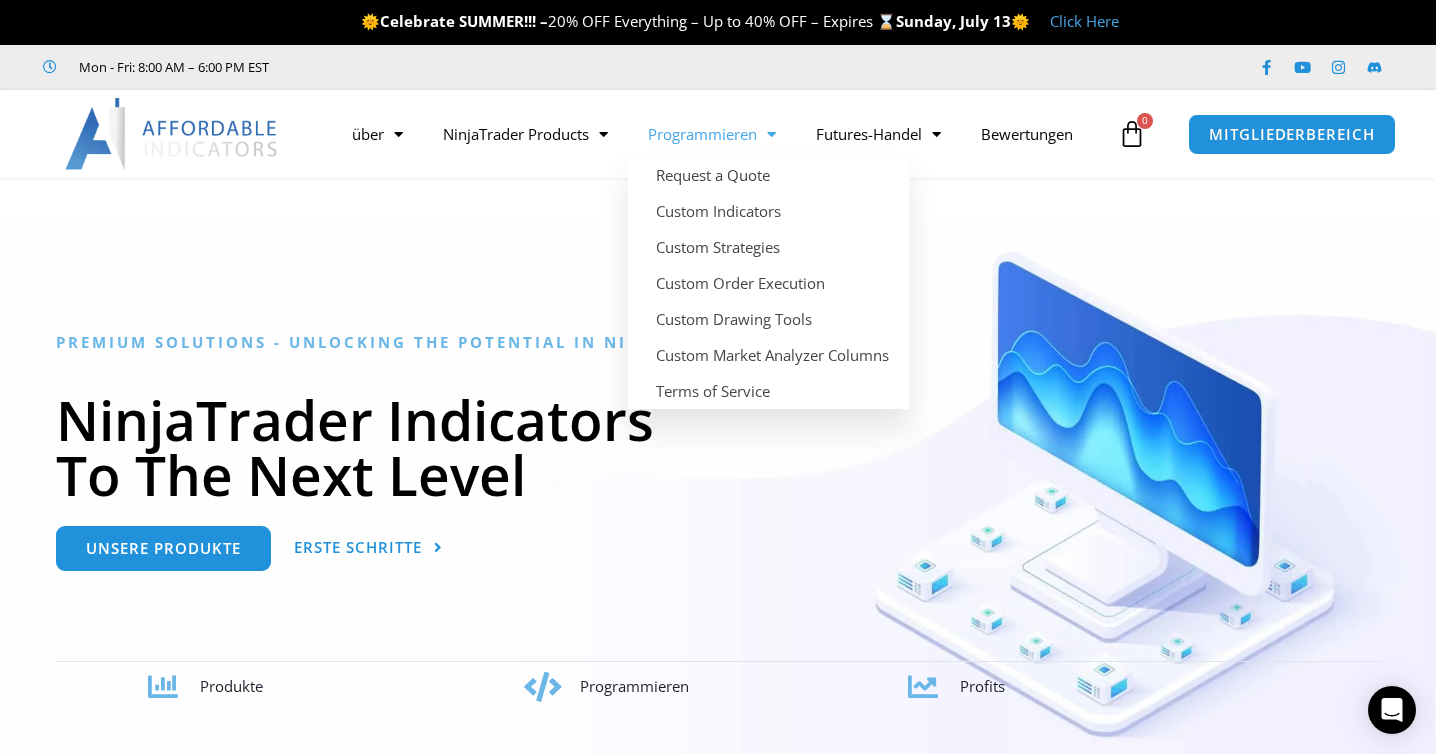 click on "Programmieren" 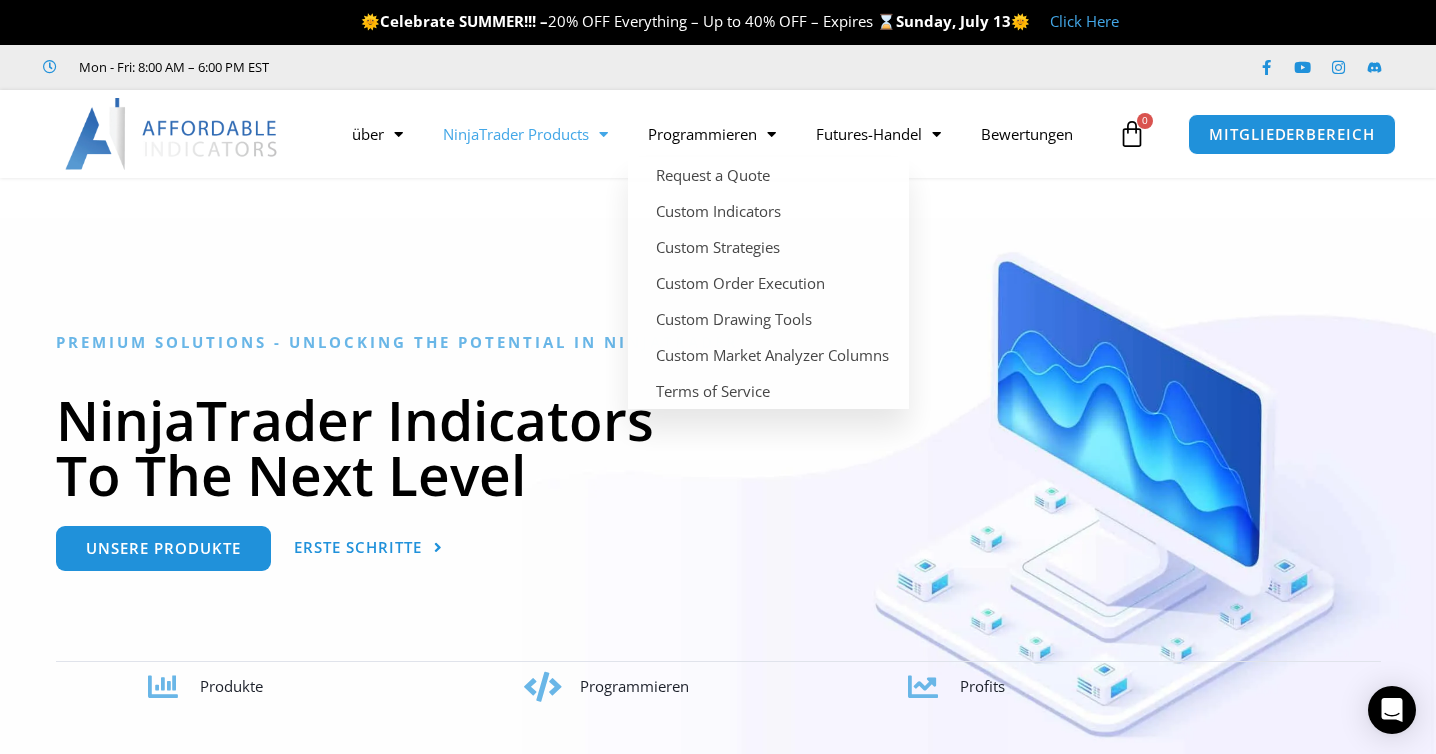 click on "NinjaTrader Products" 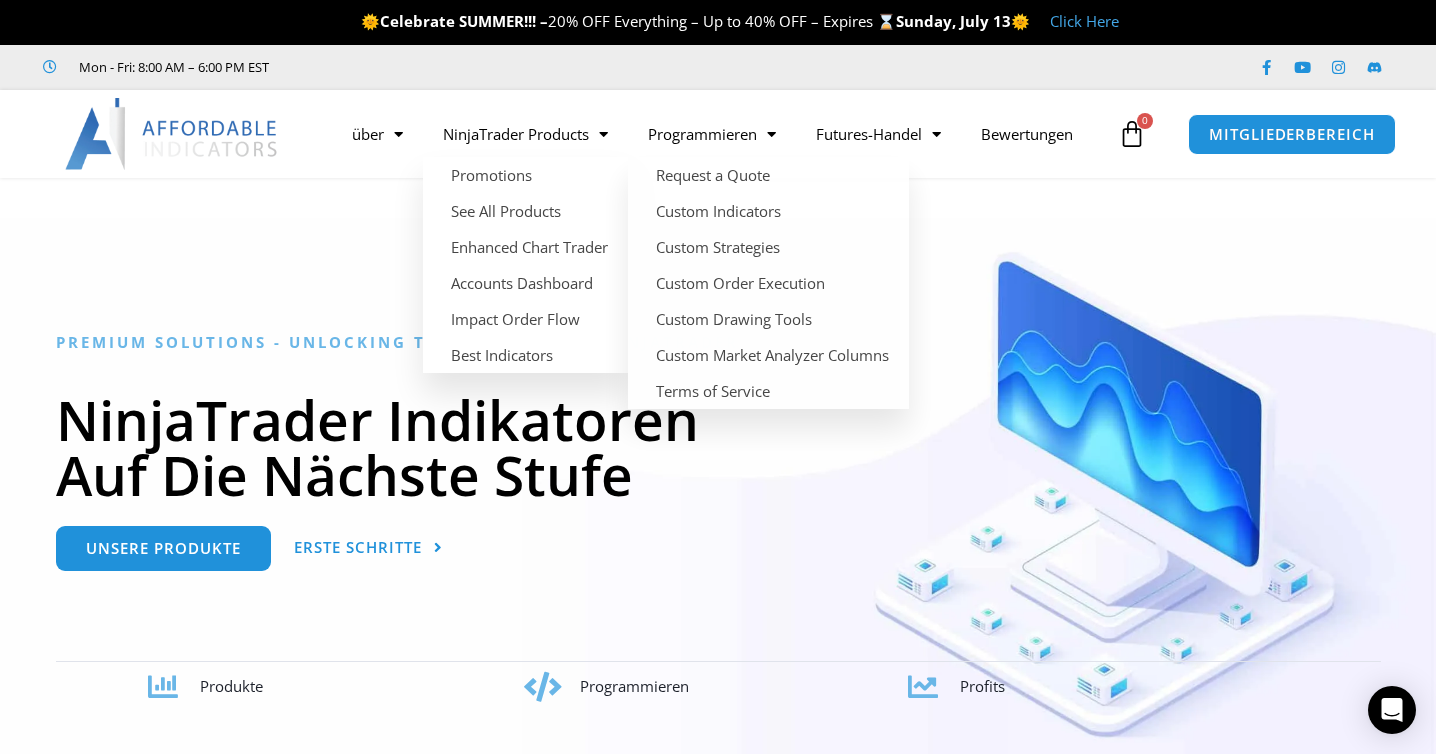 click at bounding box center (718, 817) 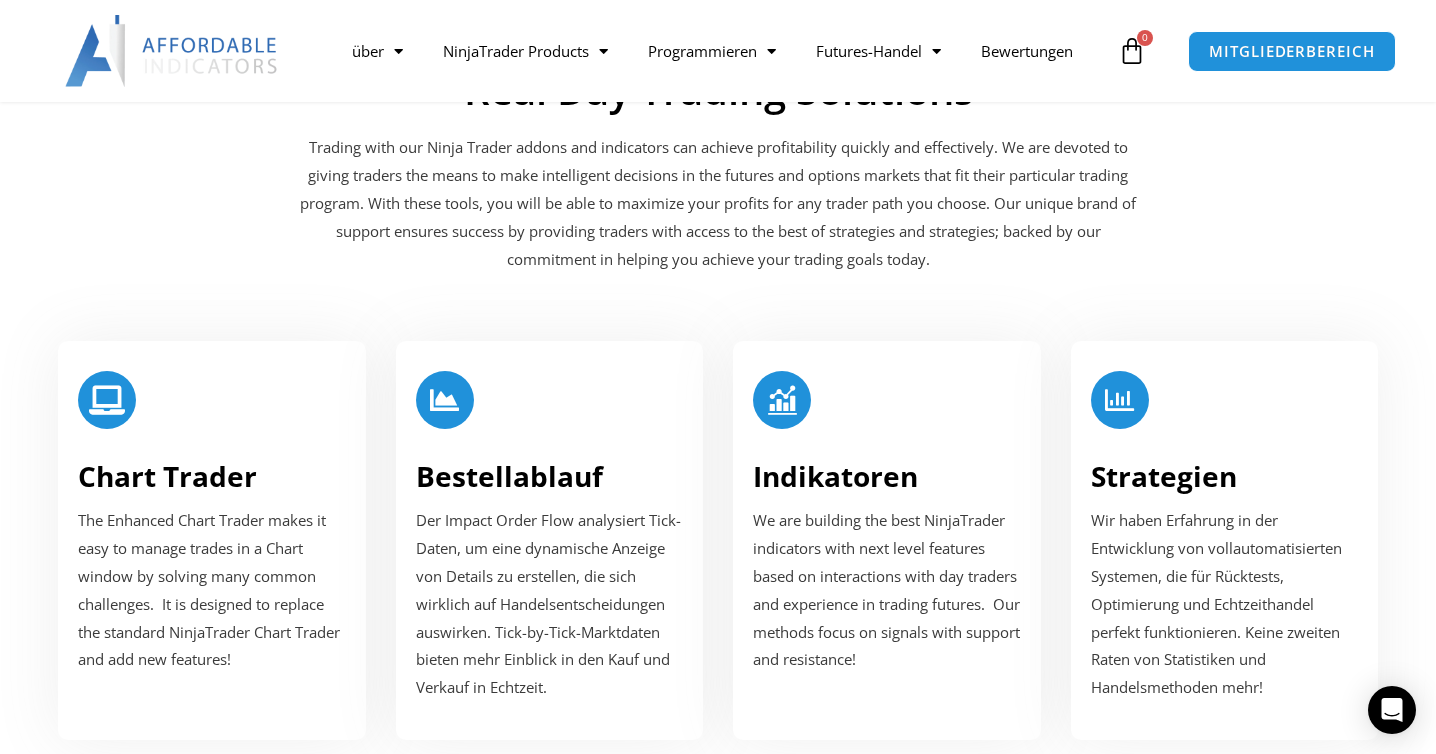 scroll, scrollTop: 2444, scrollLeft: 0, axis: vertical 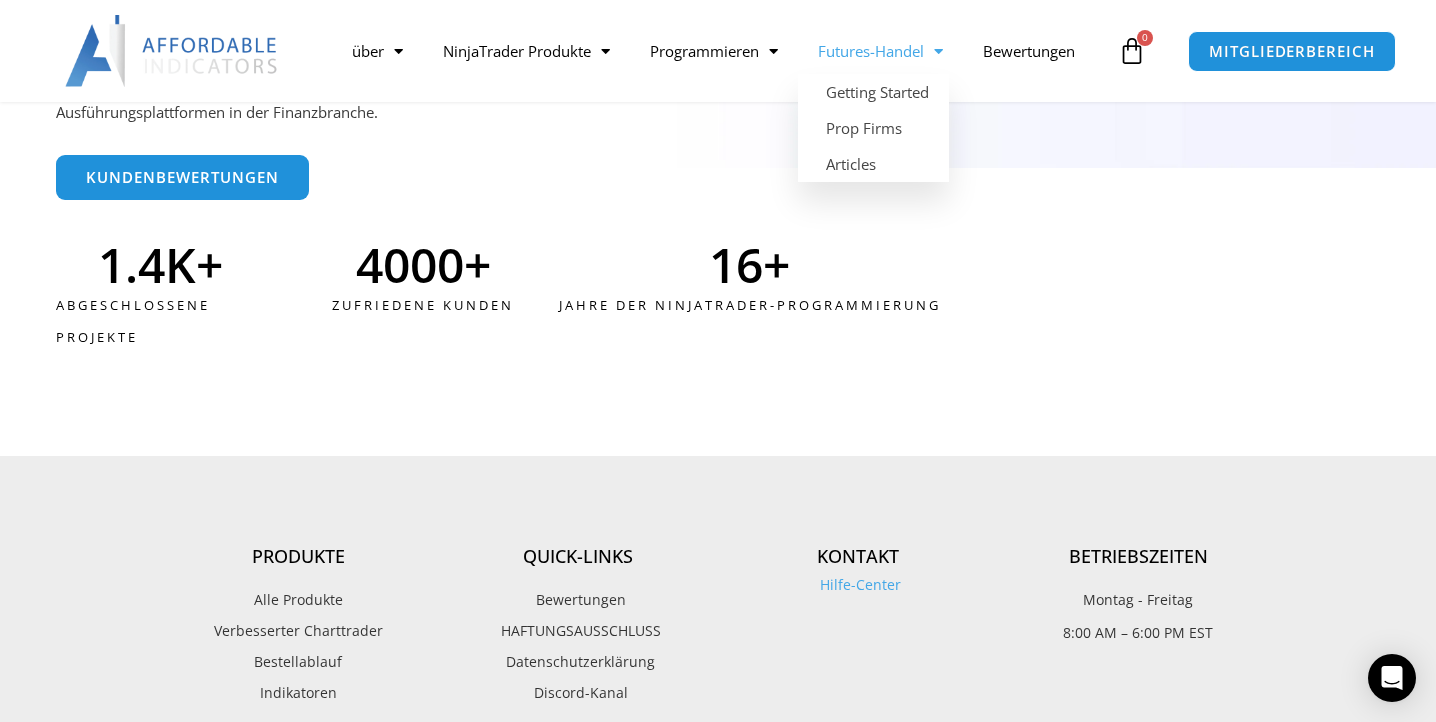 click on "Futures-Handel" 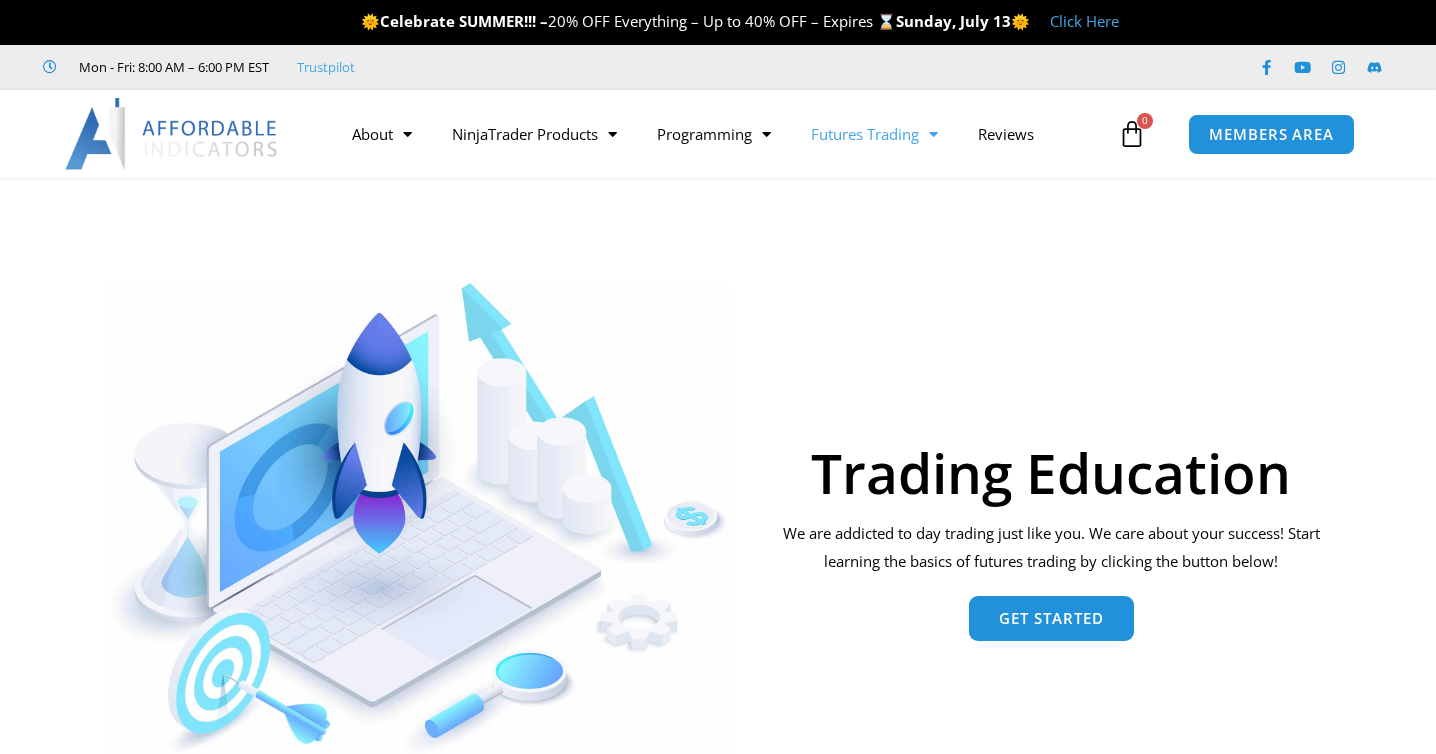 scroll, scrollTop: 0, scrollLeft: 0, axis: both 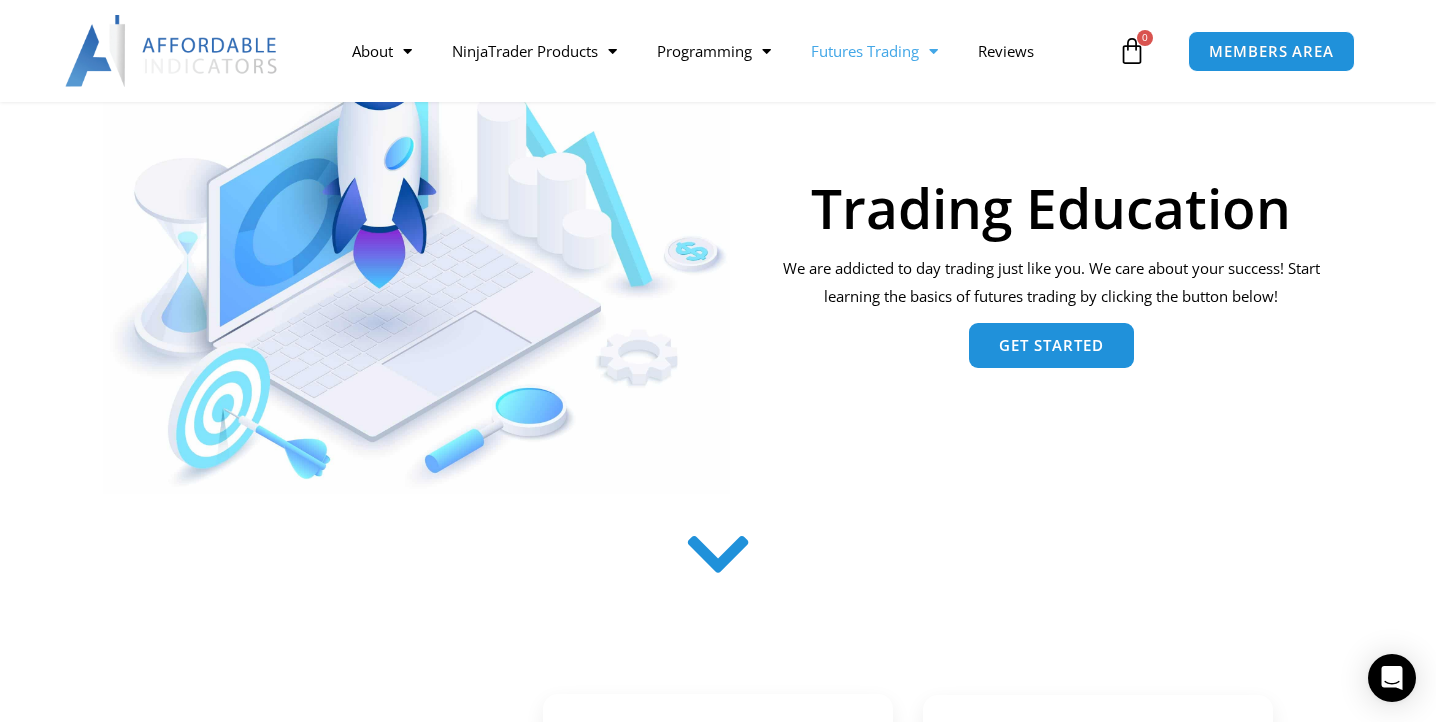 click on "Get Started" at bounding box center (1051, 345) 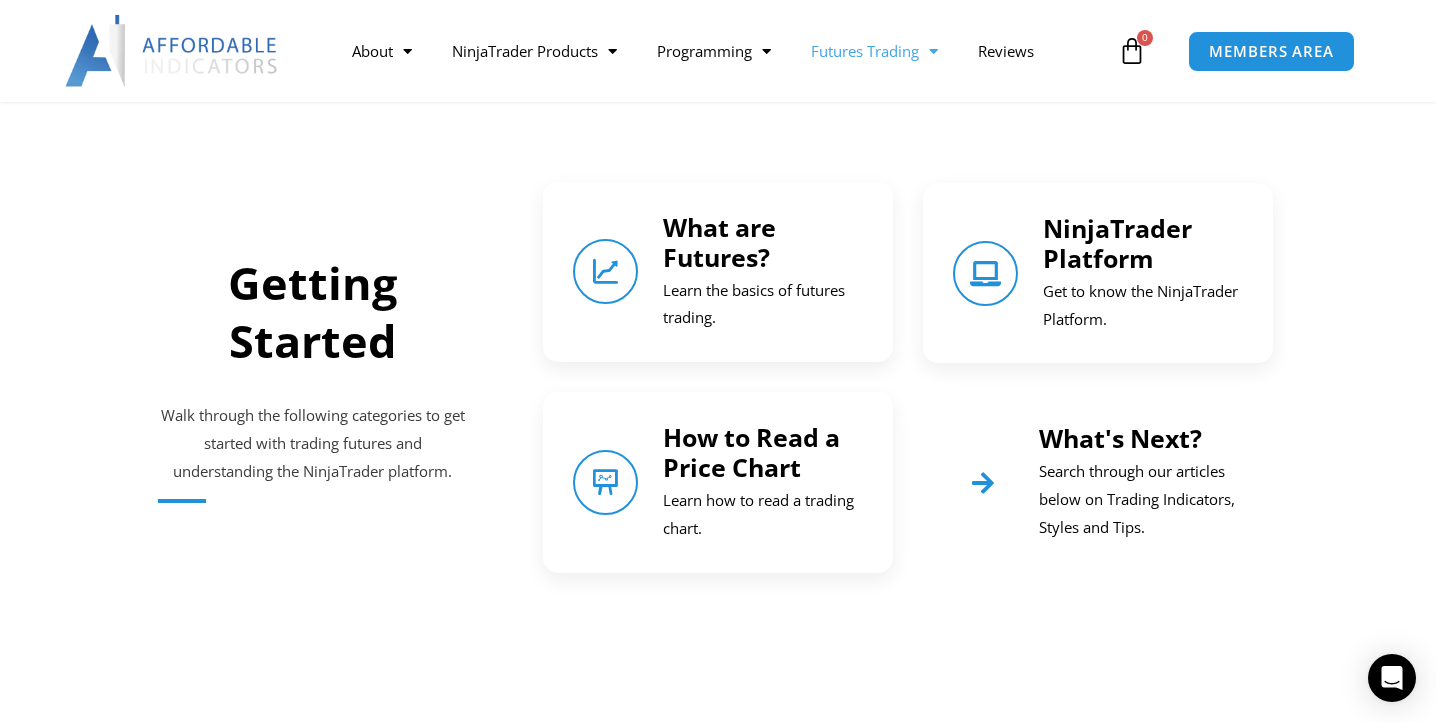 scroll, scrollTop: 883, scrollLeft: 0, axis: vertical 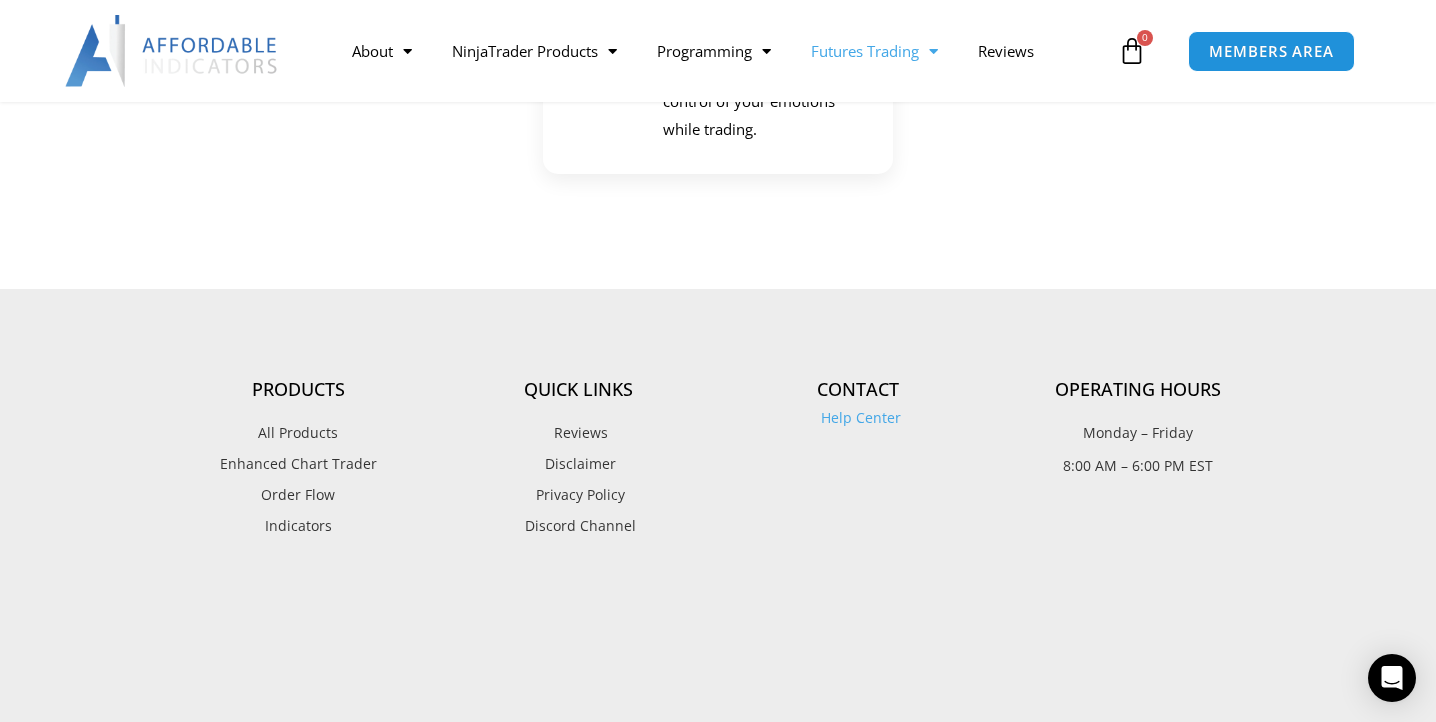 click on "All Products" at bounding box center [298, 433] 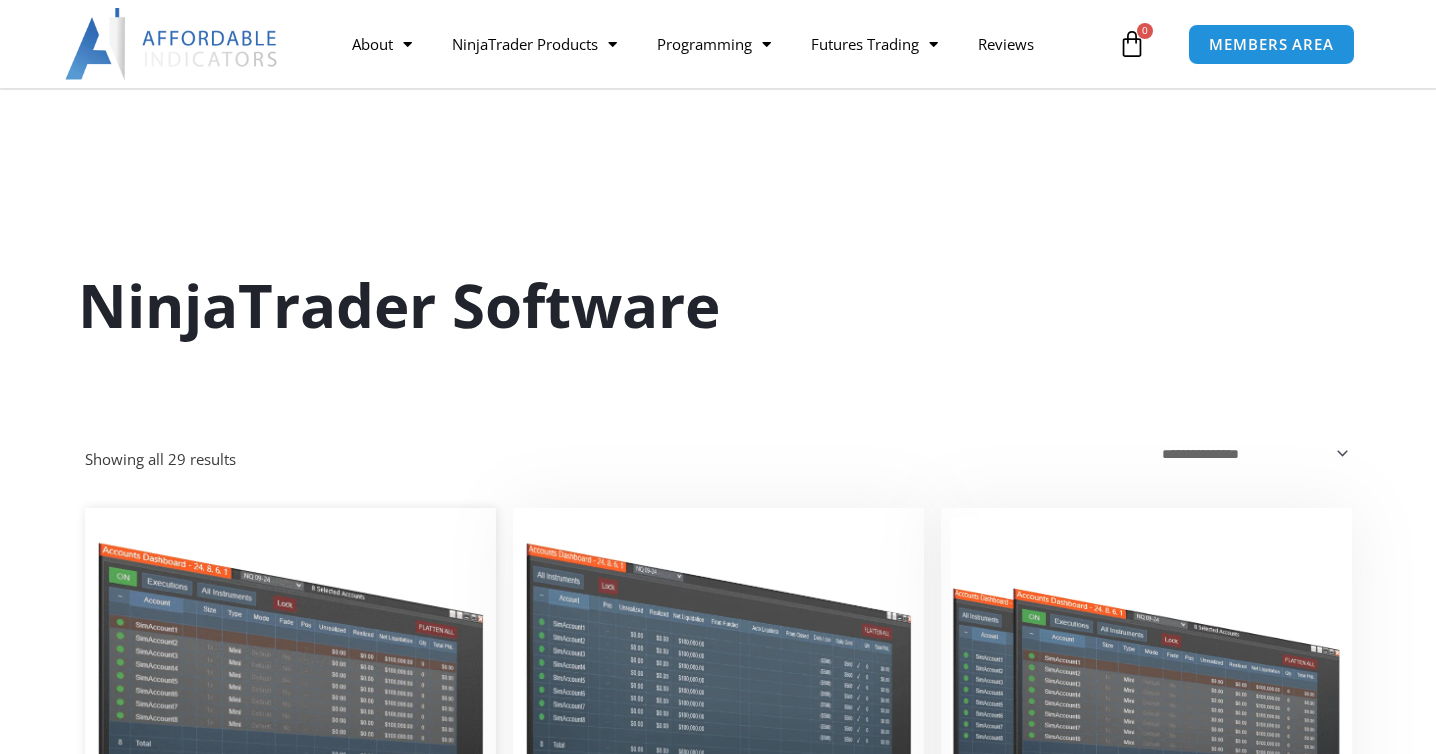 scroll, scrollTop: 228, scrollLeft: 0, axis: vertical 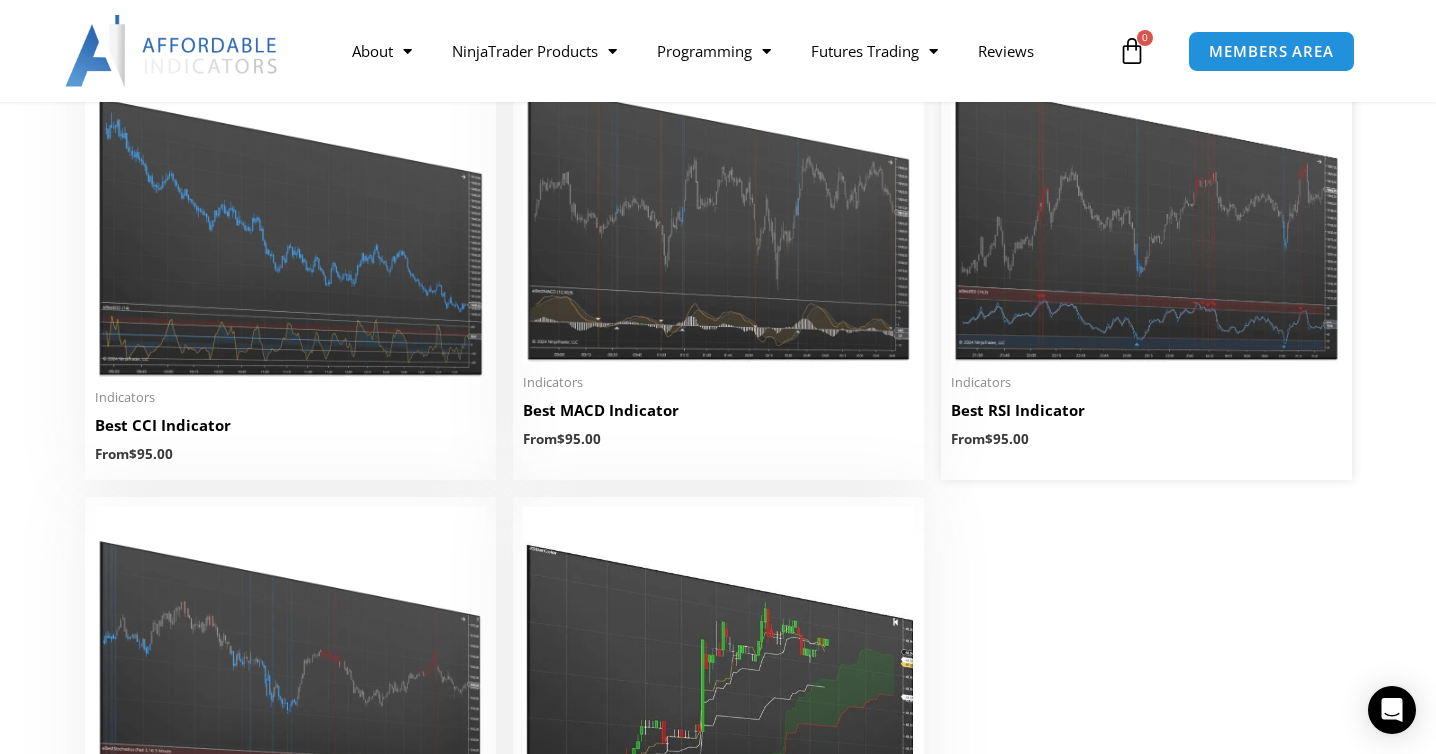 click at bounding box center [1146, 204] 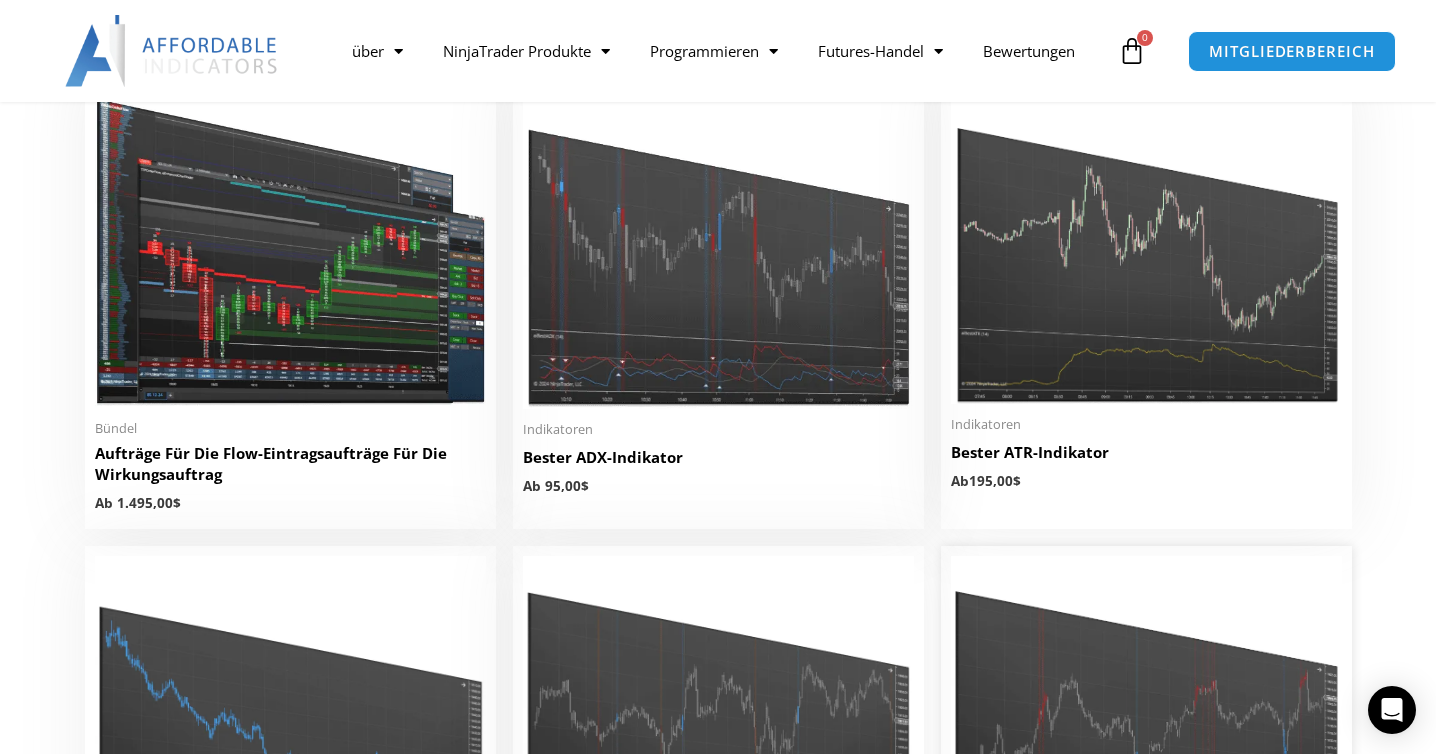 scroll, scrollTop: 3663, scrollLeft: 0, axis: vertical 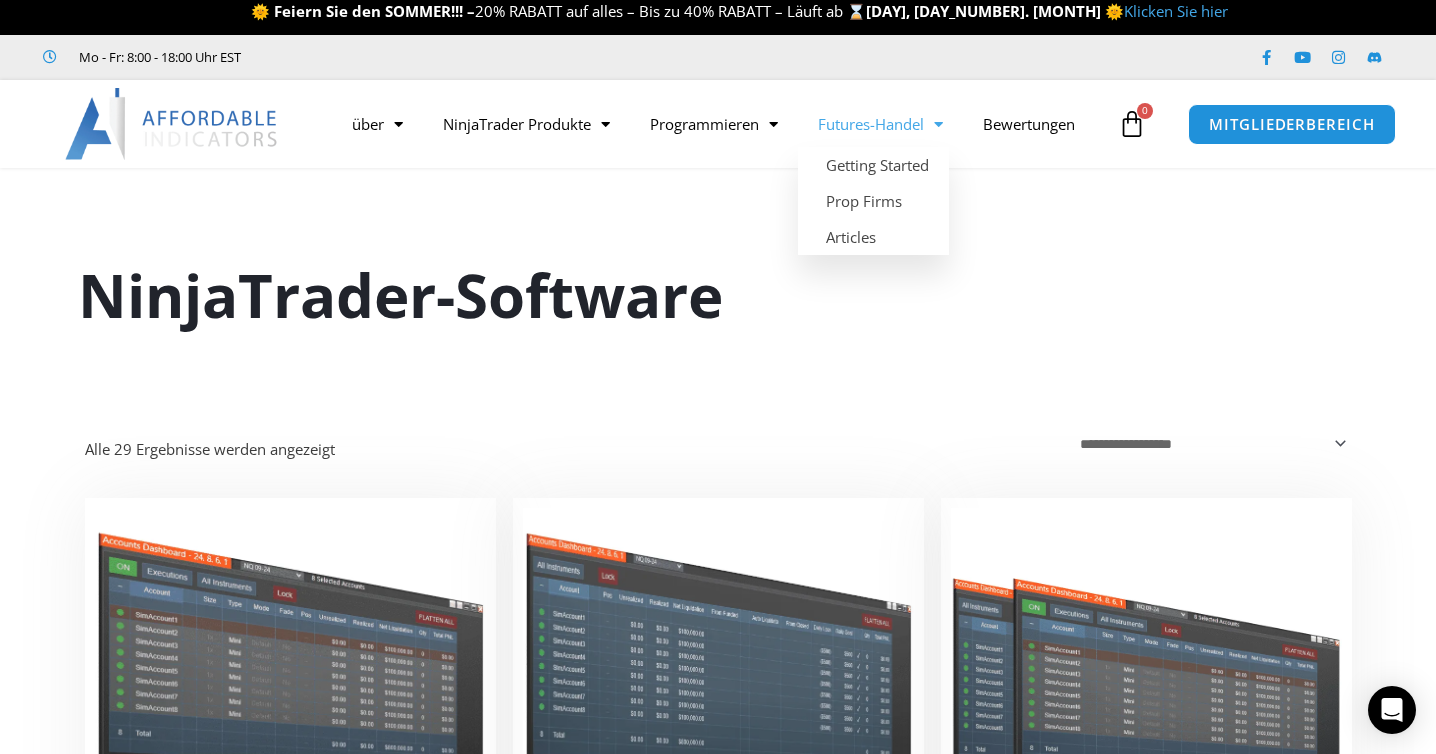click on "Futures-Handel" 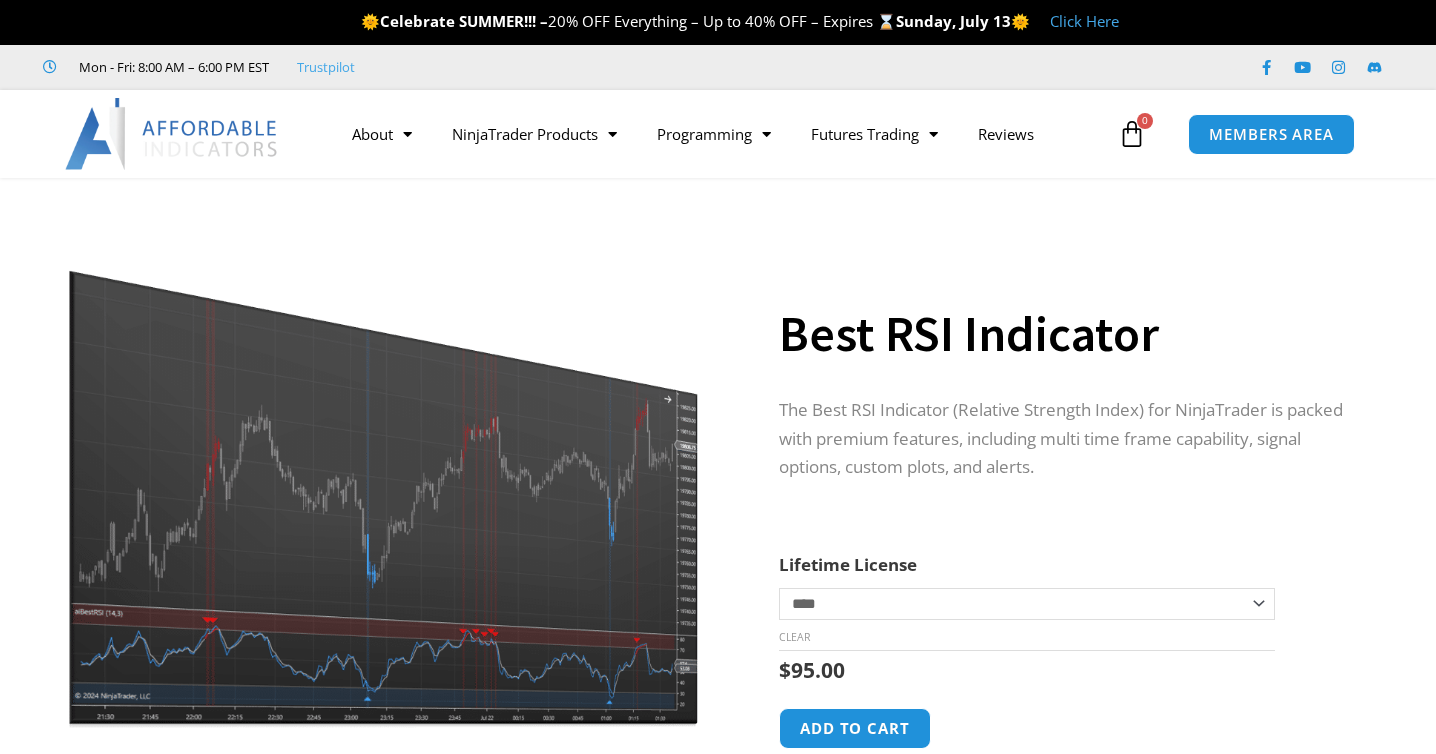 scroll, scrollTop: 0, scrollLeft: 0, axis: both 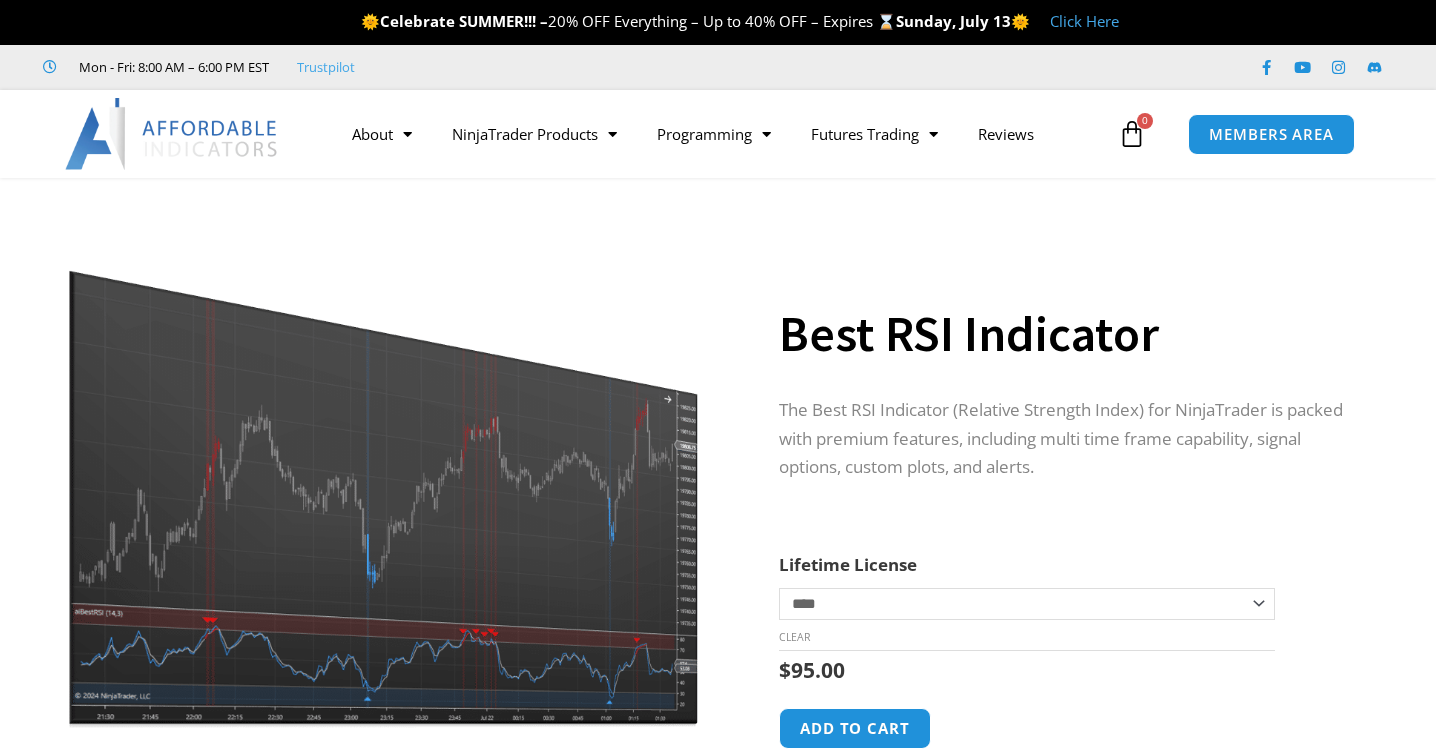 click at bounding box center [383, 470] 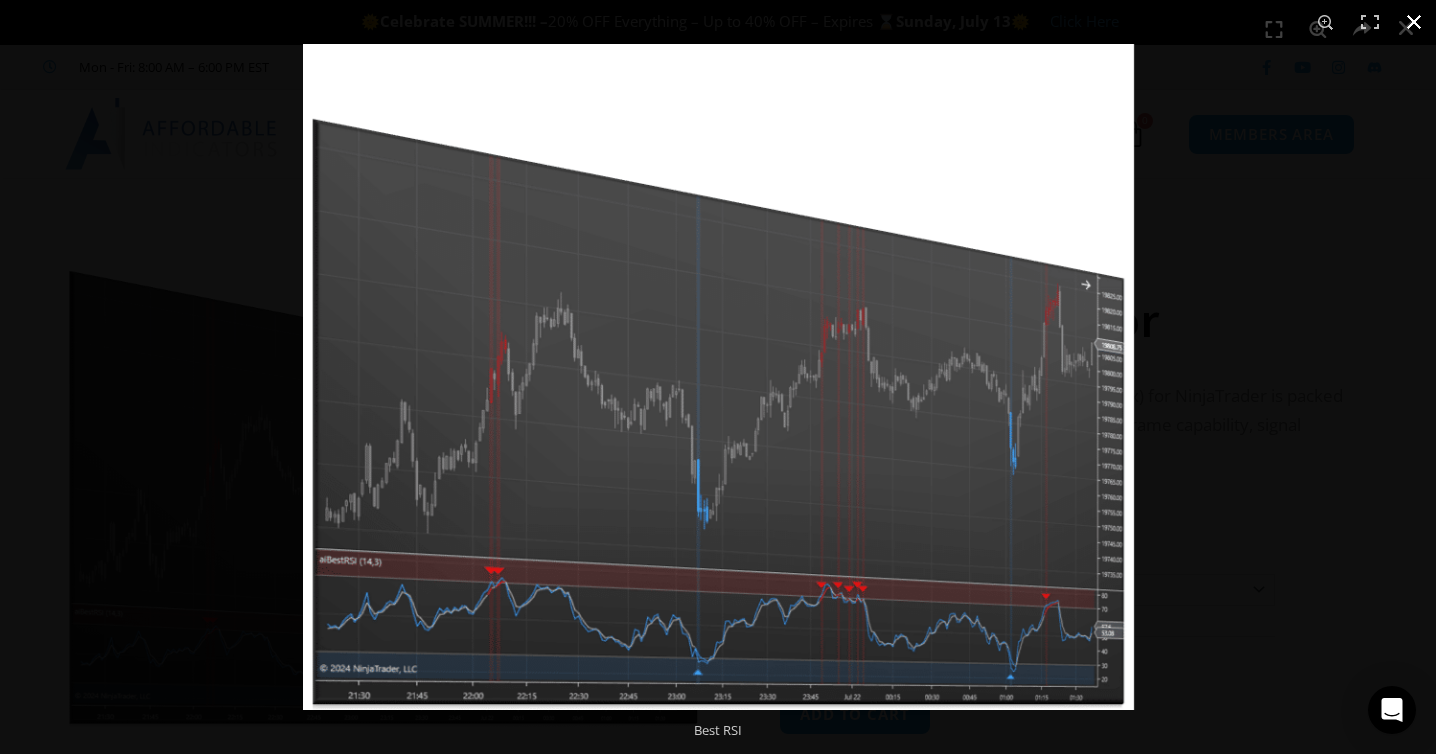 click at bounding box center [1414, 22] 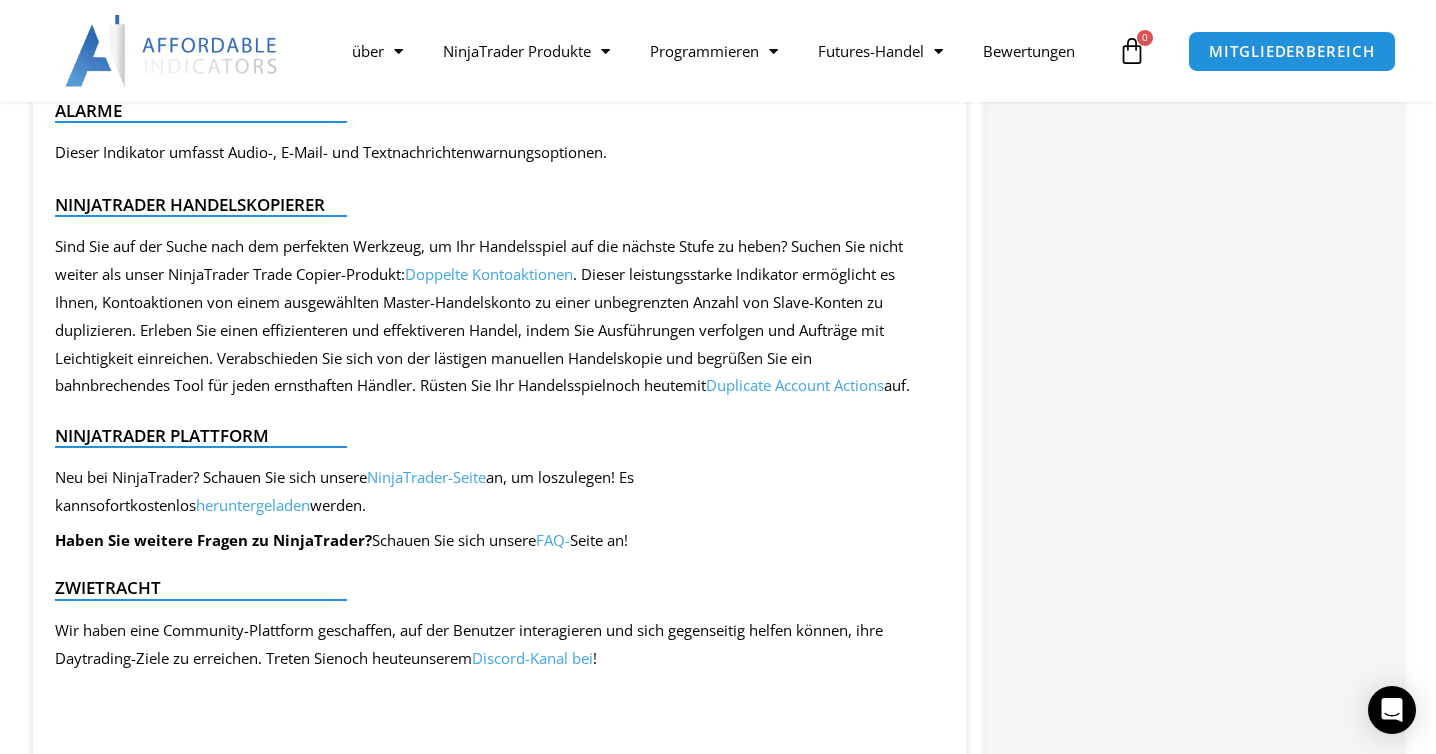 scroll, scrollTop: 2164, scrollLeft: 0, axis: vertical 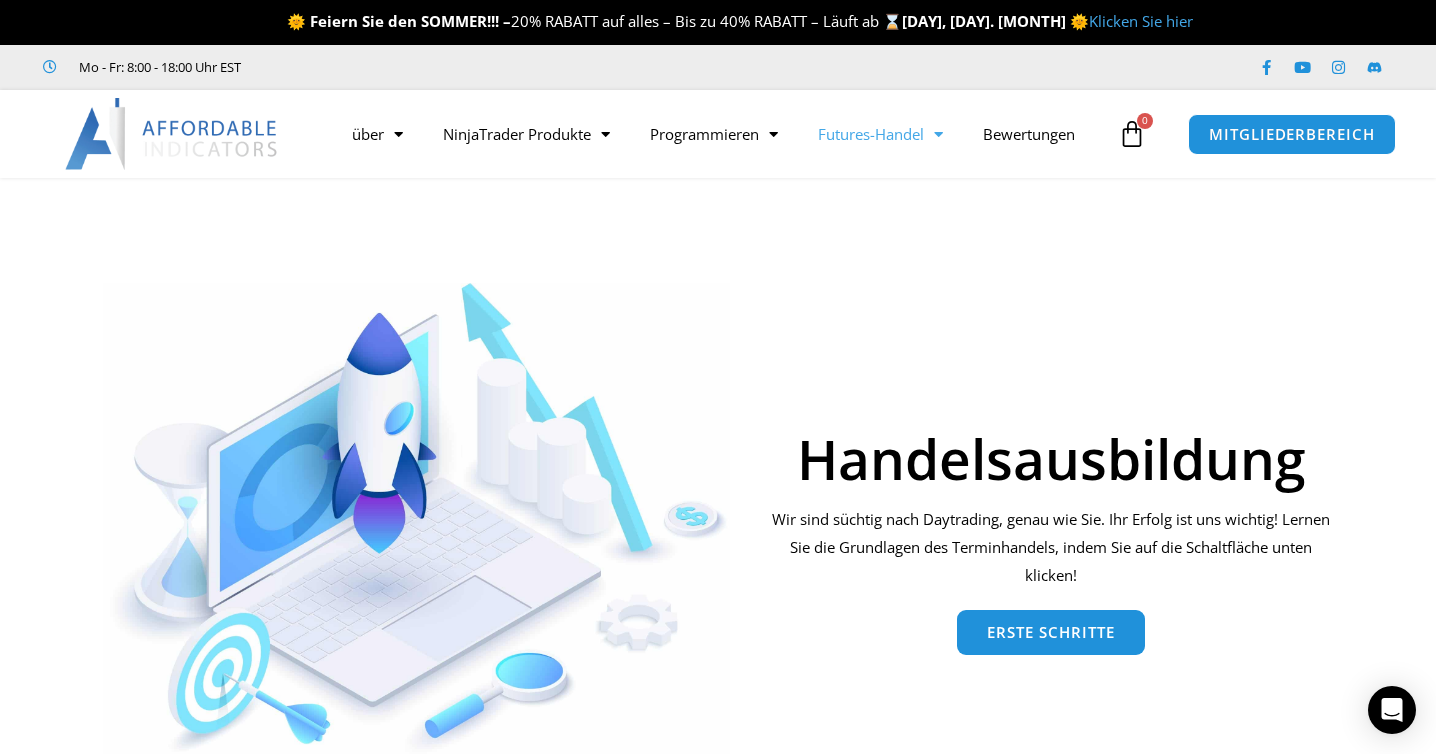 click on "Handelsausbildung           Wir sind süchtig nach Daytrading, genau wie Sie. Ihr Erfolg ist uns wichtig! Lernen Sie die Grundlagen des Terminhandels, indem Sie auf die Schaltfläche unten klicken!                         Erste Schritte                                                                                                Erste Schritte Gehen Sie die folgenden Kategorien durch, um mit dem Handel mit Futures zu beginnen und die NinjaTrader-Plattform zu verstehen.                                                   Was sind Futures?     Lernen Sie die Grundlagen des Terminhandels.                               Wie man ein Preisdiagramm lest     Erfahren Sie, wie Sie ein Handelsdiagramm lesen.                                                           NinjaTrader Plattform     Machen Sie die NinjaTrader-Plattform bekannt.                               Was Kommt Als Nächstes?     Durchsuchen Sie unsere Artikel unten zu Handelsindikatoren, Stilen und Tipps." at bounding box center (718, 1777) 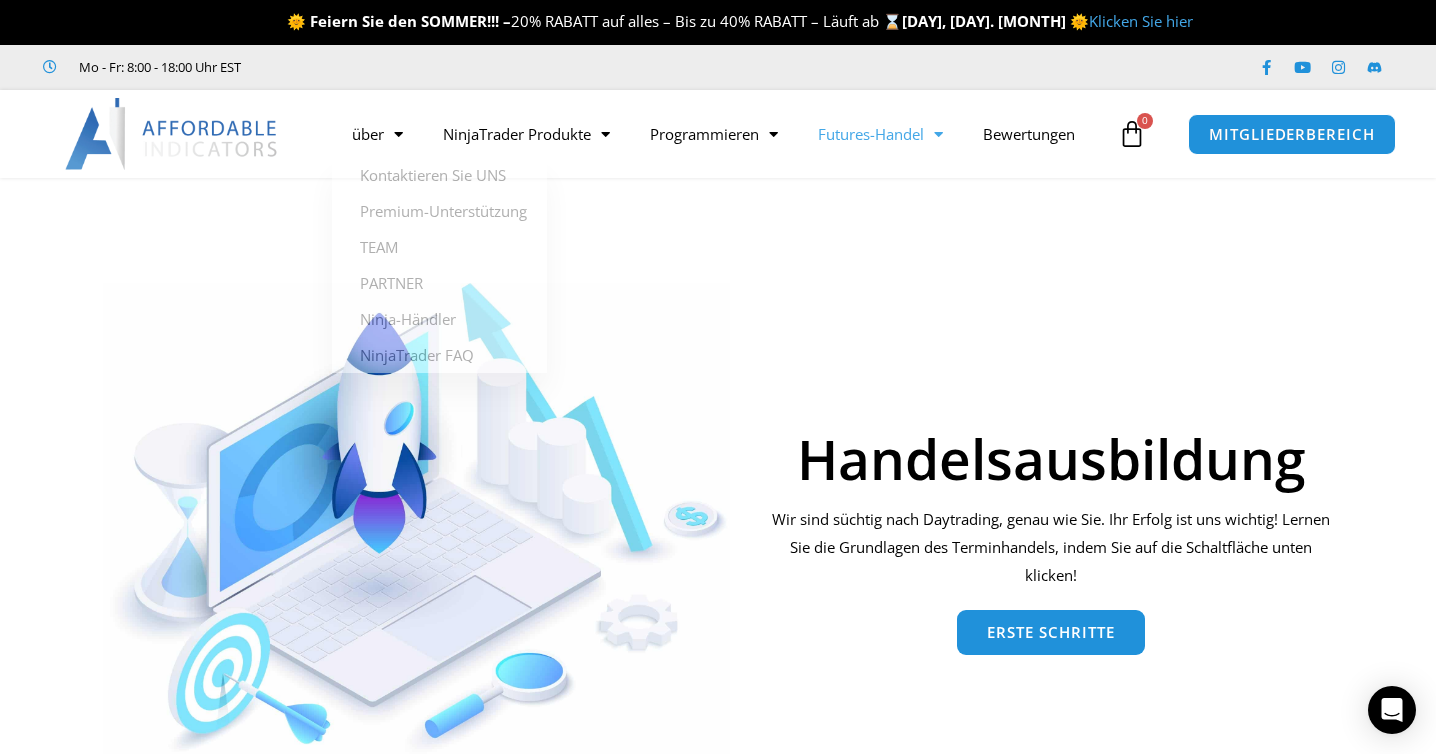 click at bounding box center [416, 503] 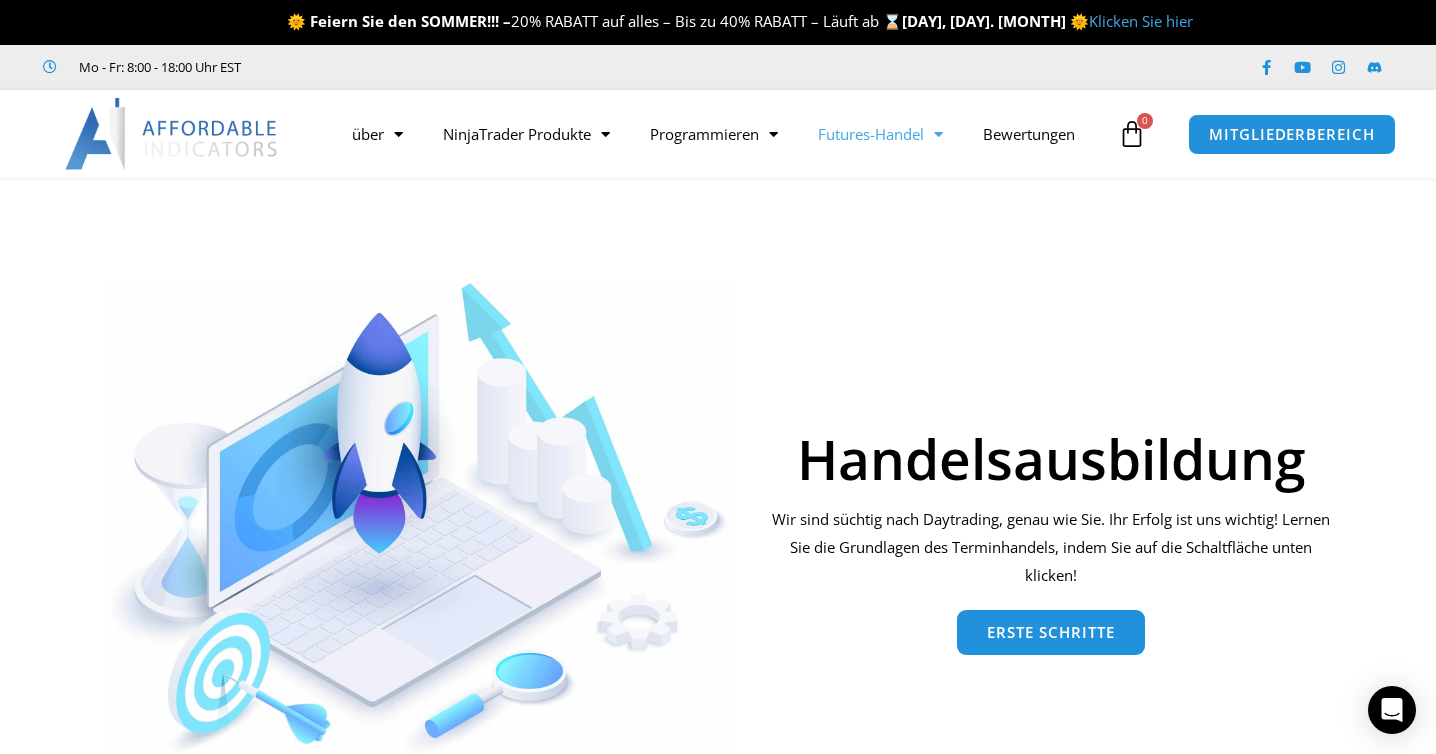 click on "Klicken Sie hier" at bounding box center (1141, 21) 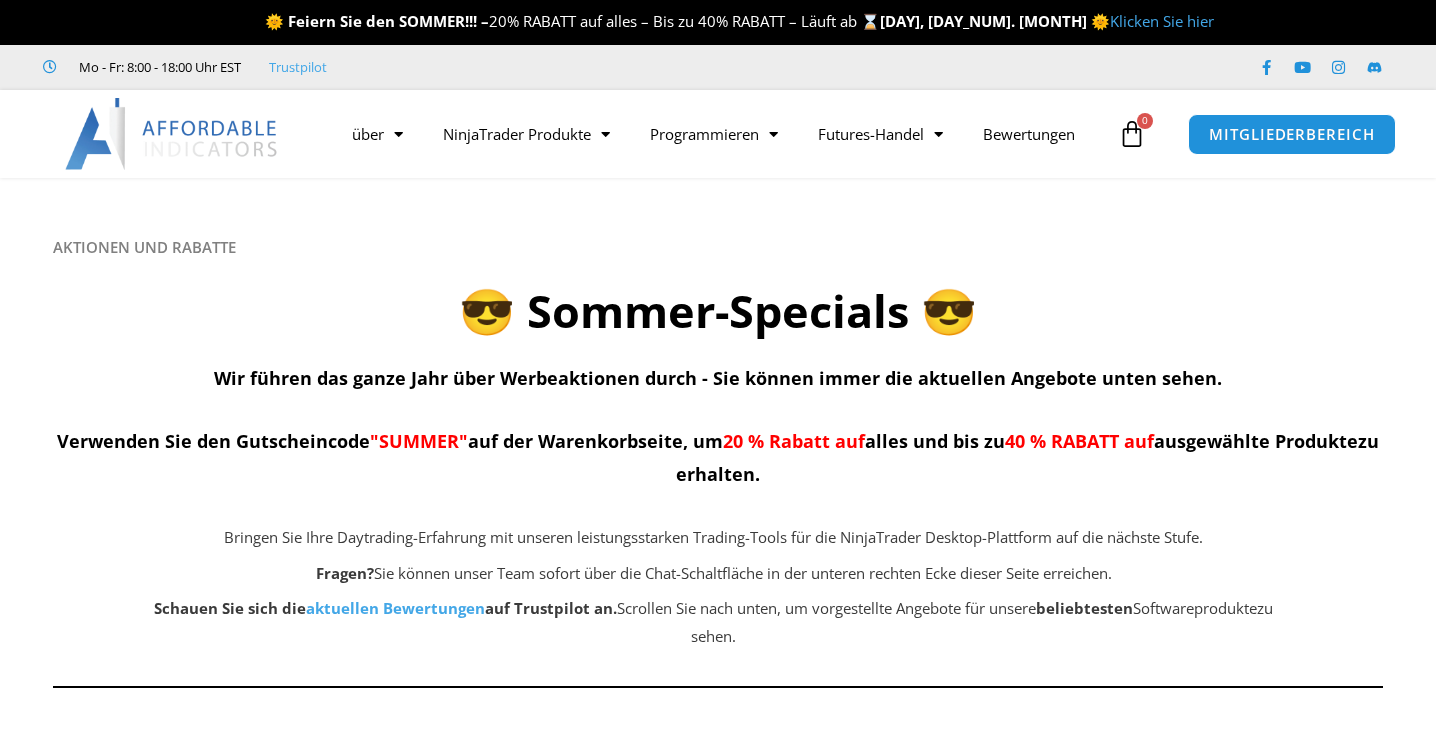 scroll, scrollTop: 0, scrollLeft: 0, axis: both 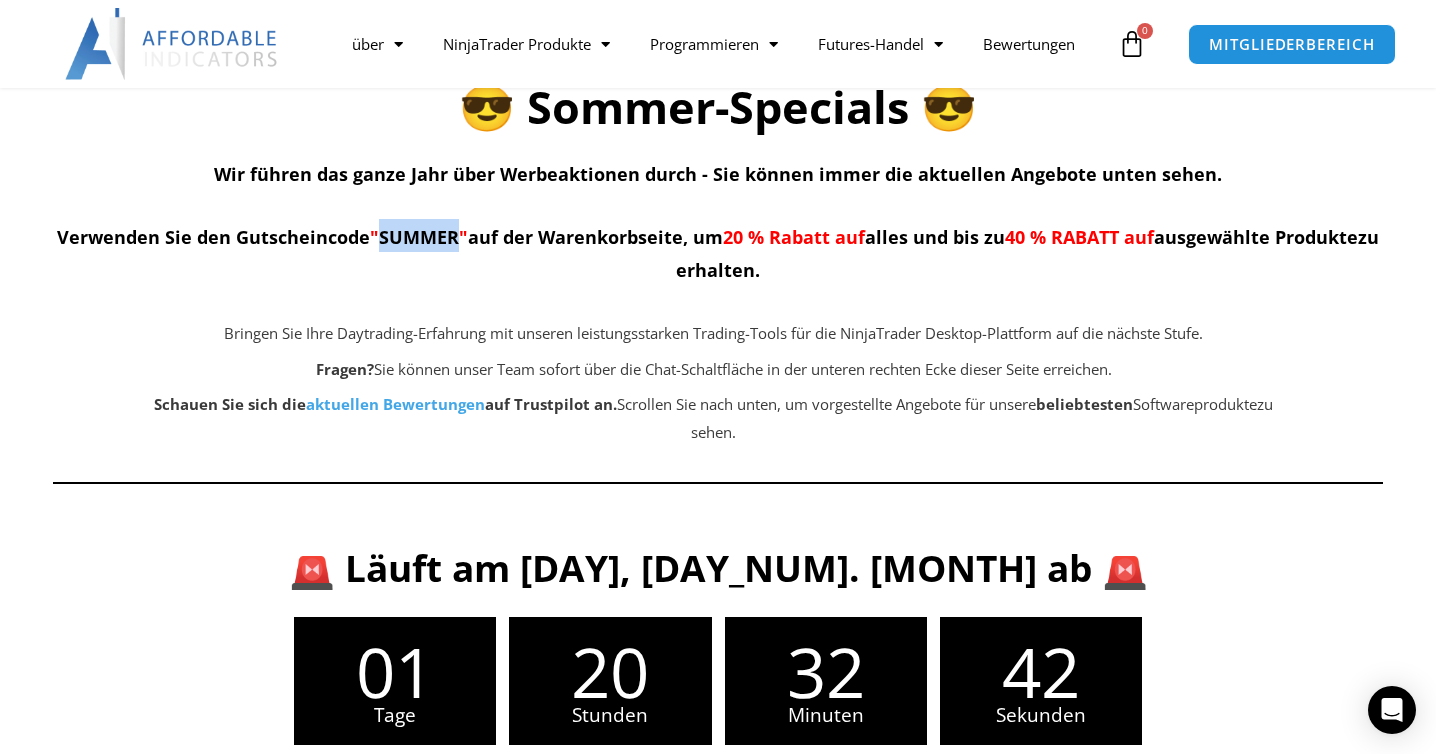 drag, startPoint x: 382, startPoint y: 238, endPoint x: 457, endPoint y: 231, distance: 75.32596 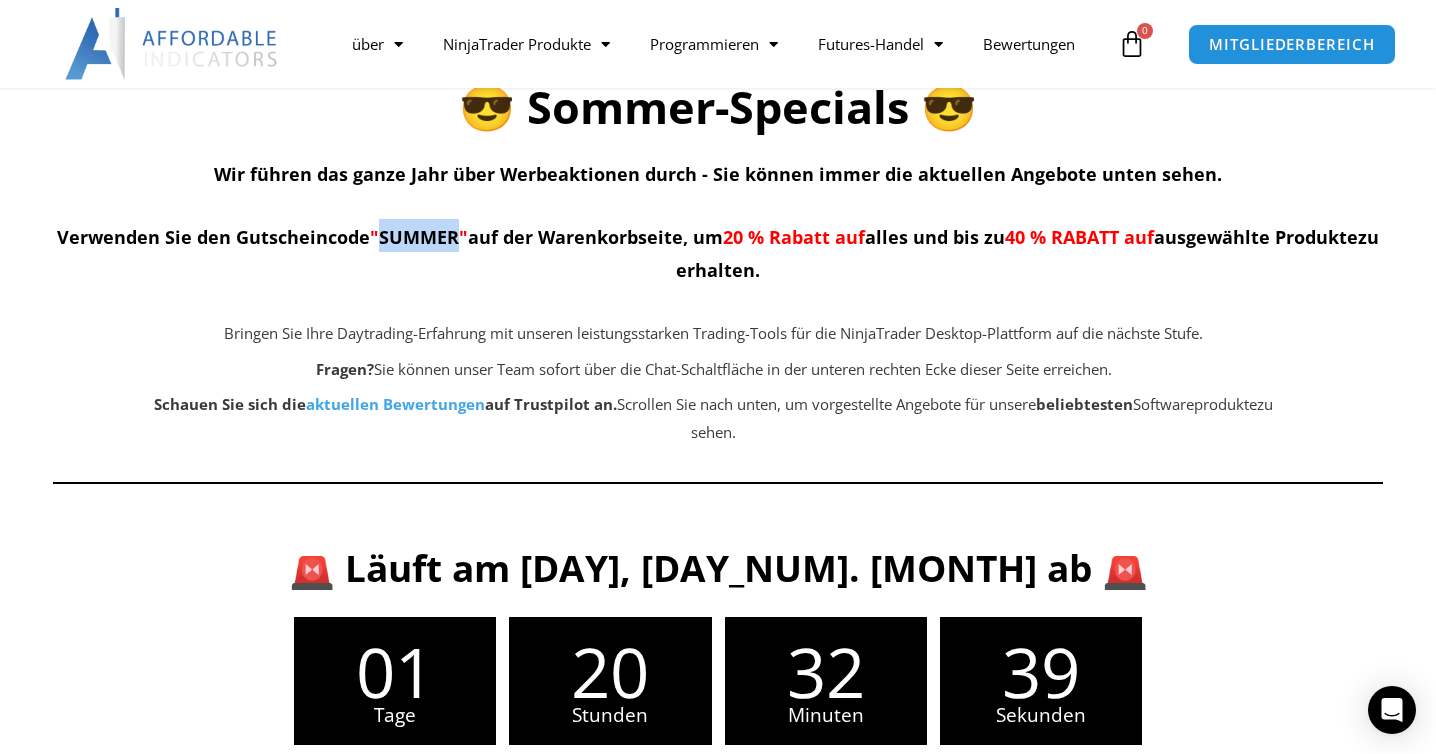 copy on "SUMMER" 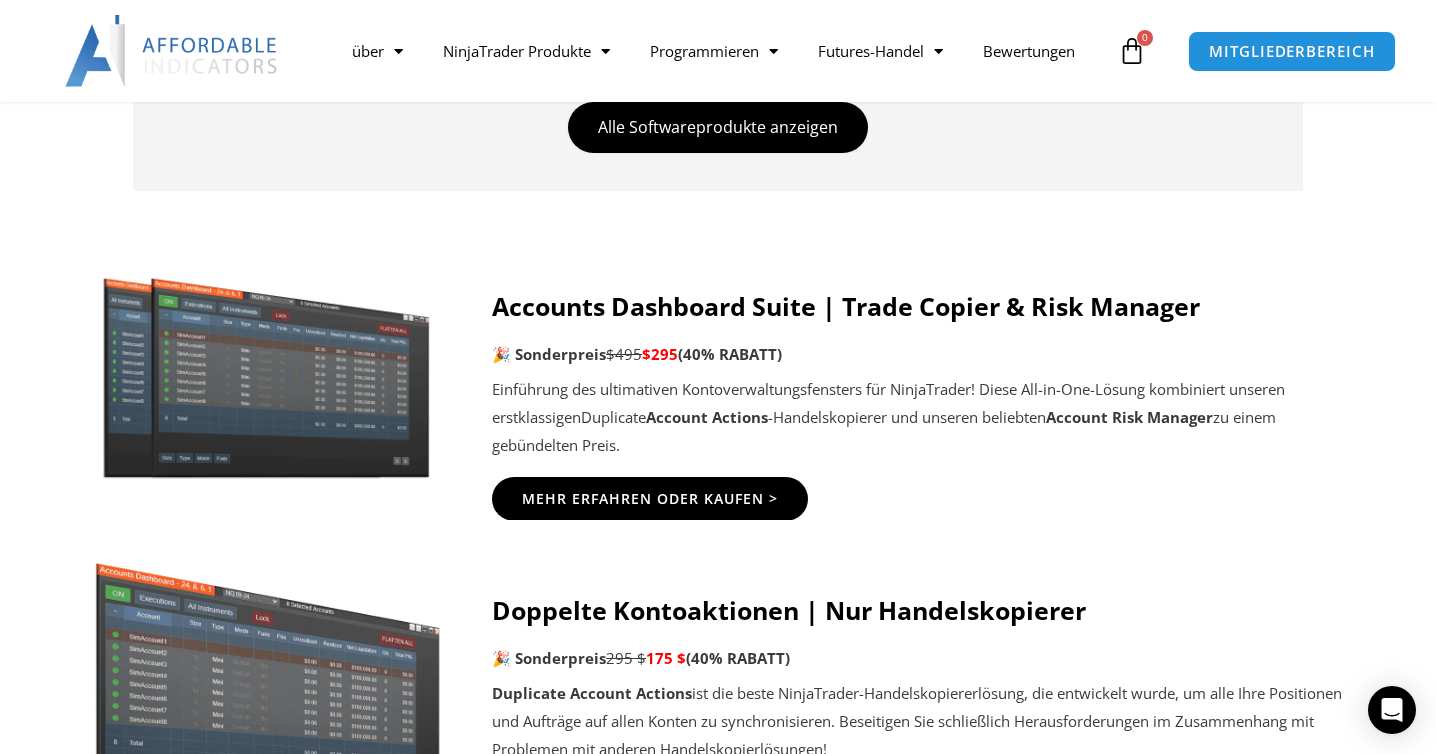 scroll, scrollTop: 1140, scrollLeft: 0, axis: vertical 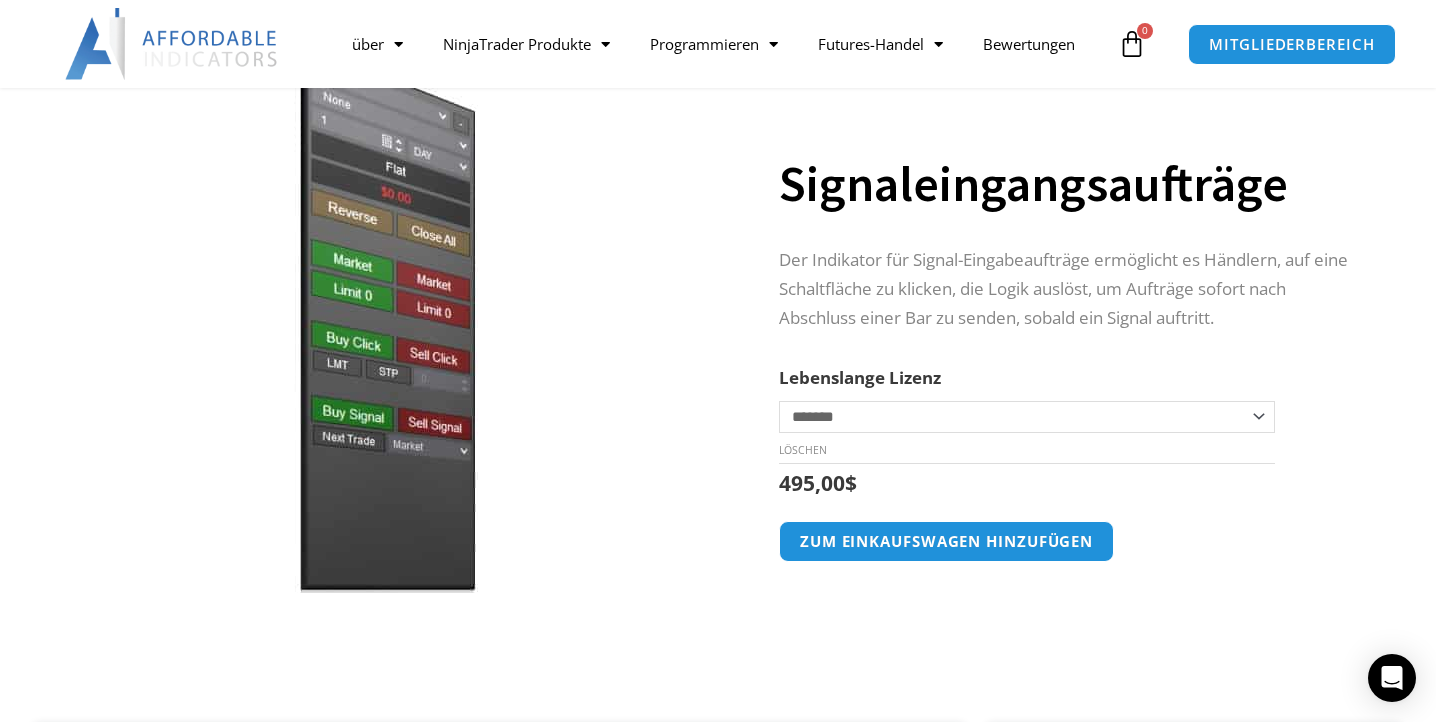 click at bounding box center [383, 316] 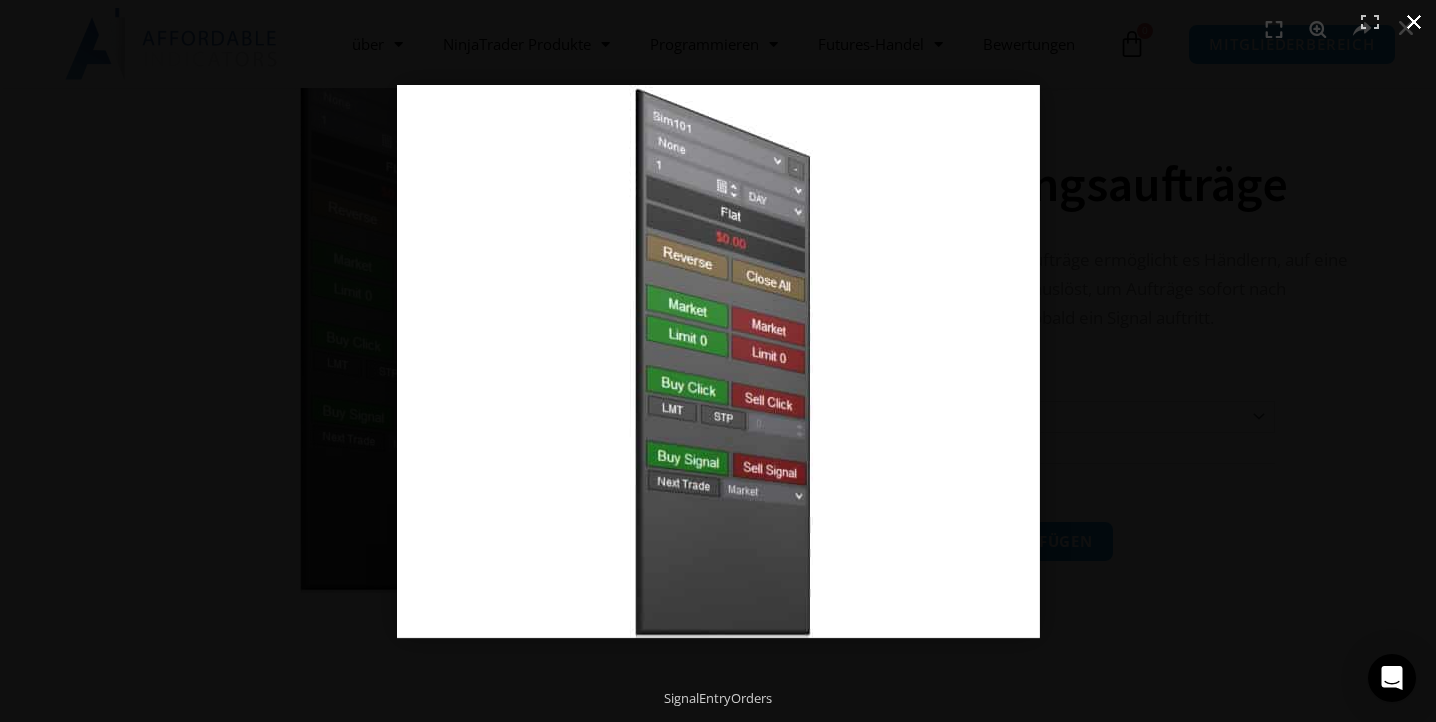 click at bounding box center (1414, 22) 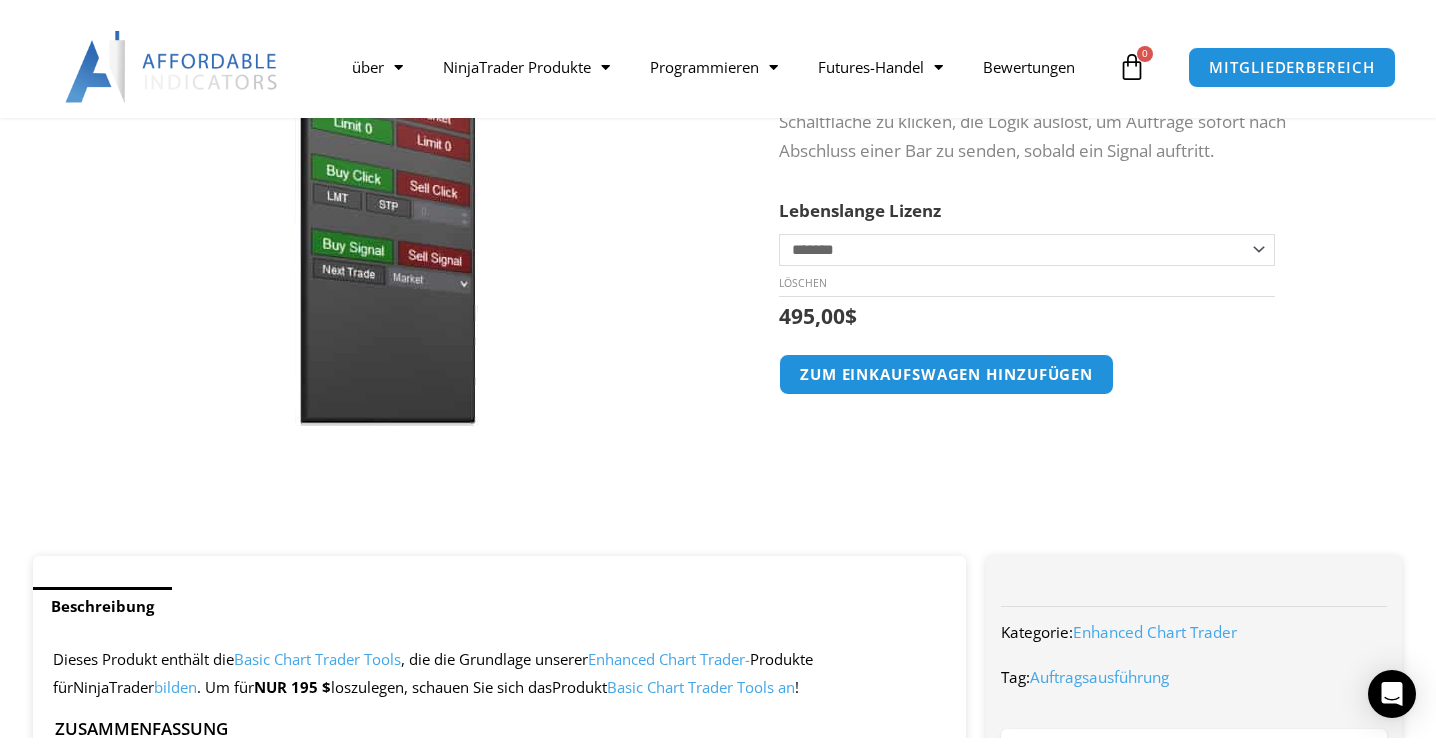 scroll, scrollTop: 529, scrollLeft: 0, axis: vertical 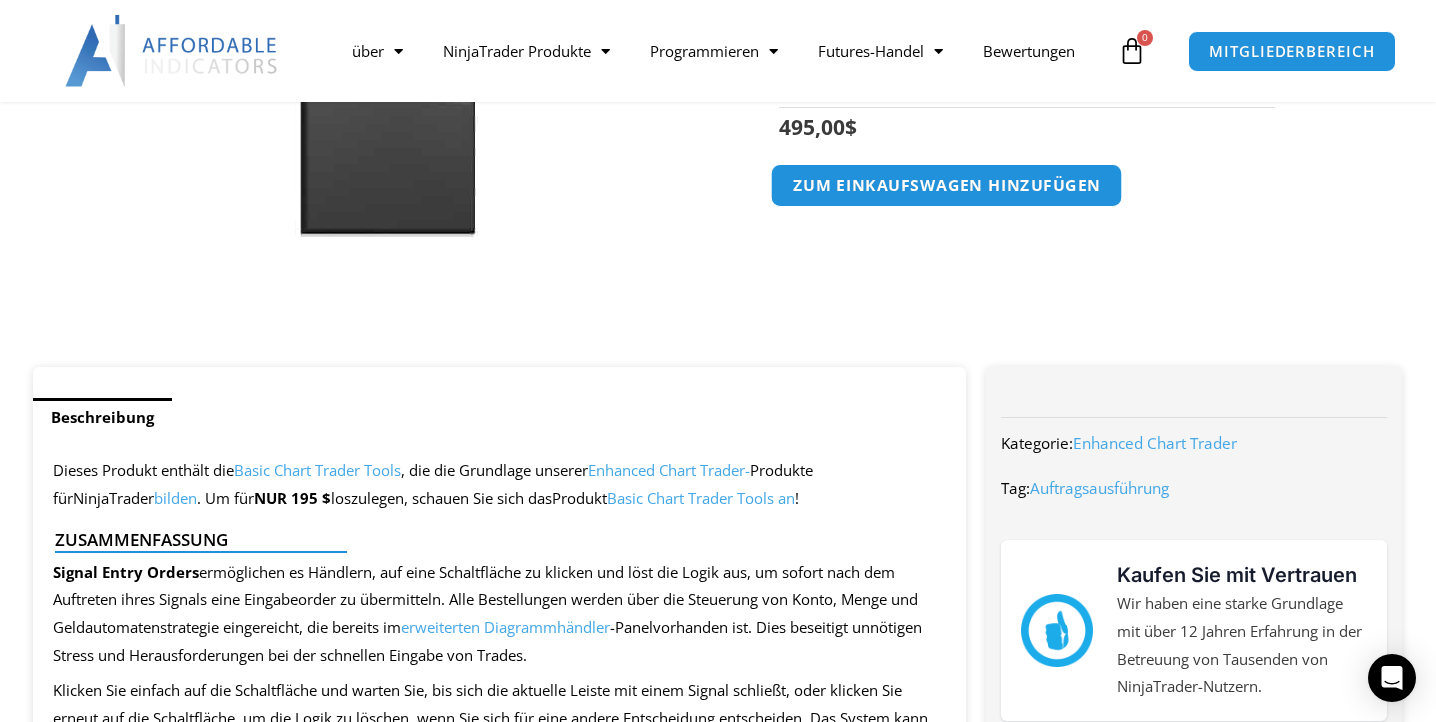 click on "zum Einkaufswagen hinzufügen" 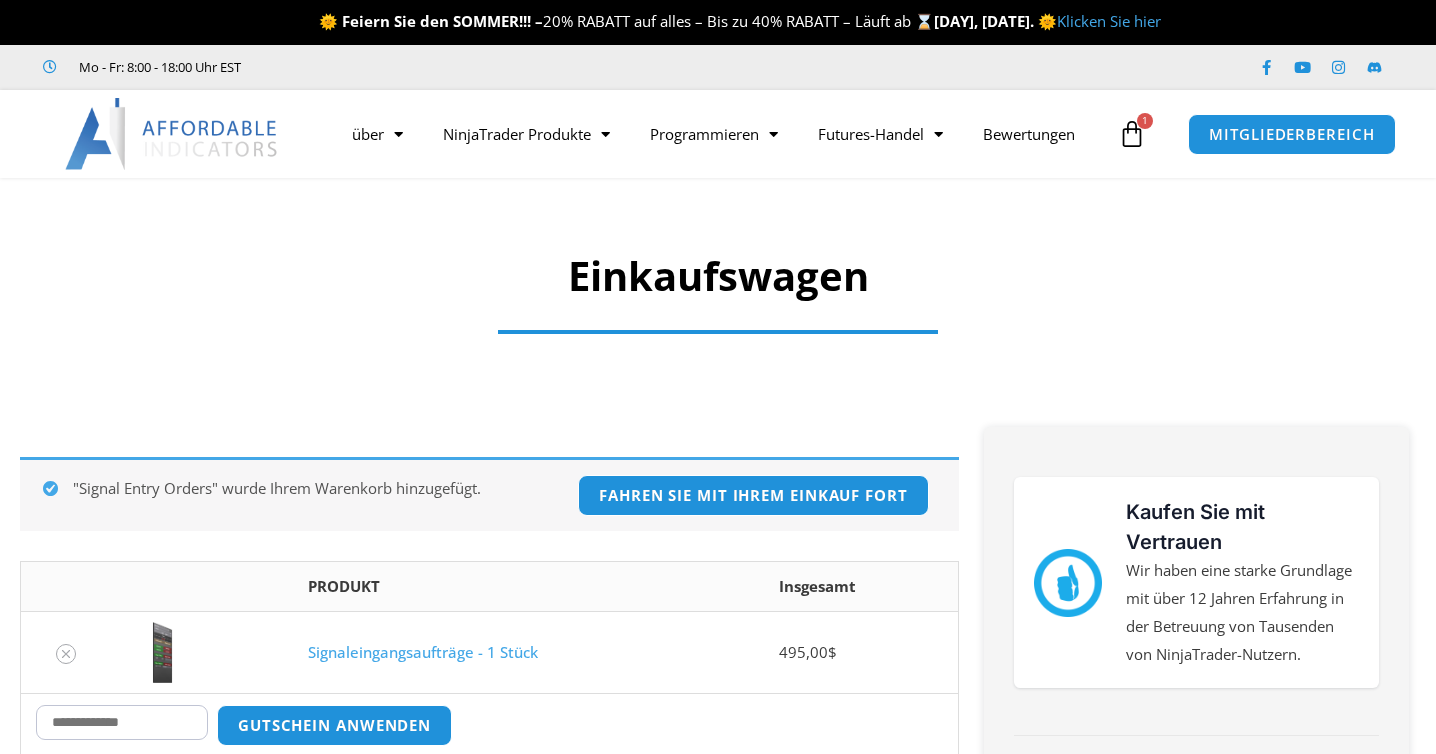 scroll, scrollTop: 0, scrollLeft: 0, axis: both 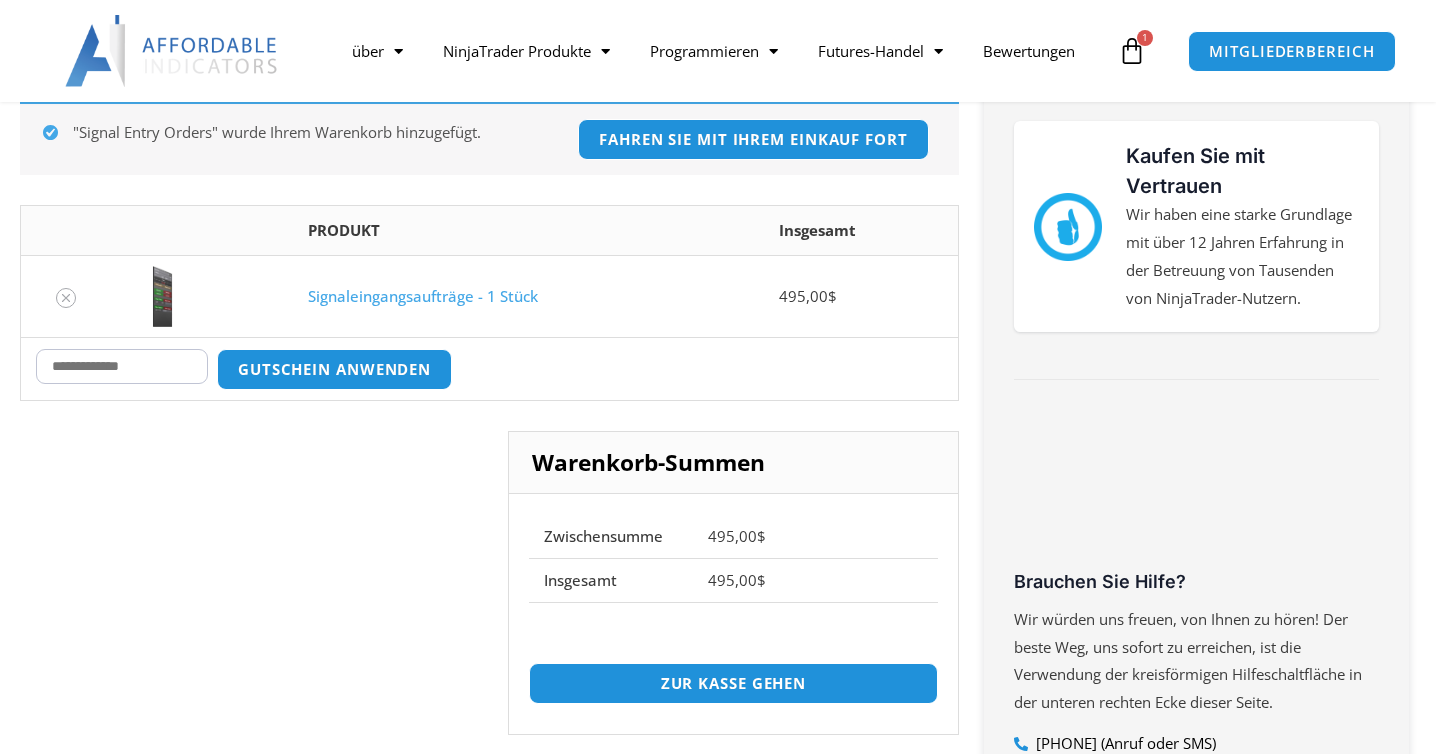 paste on "******" 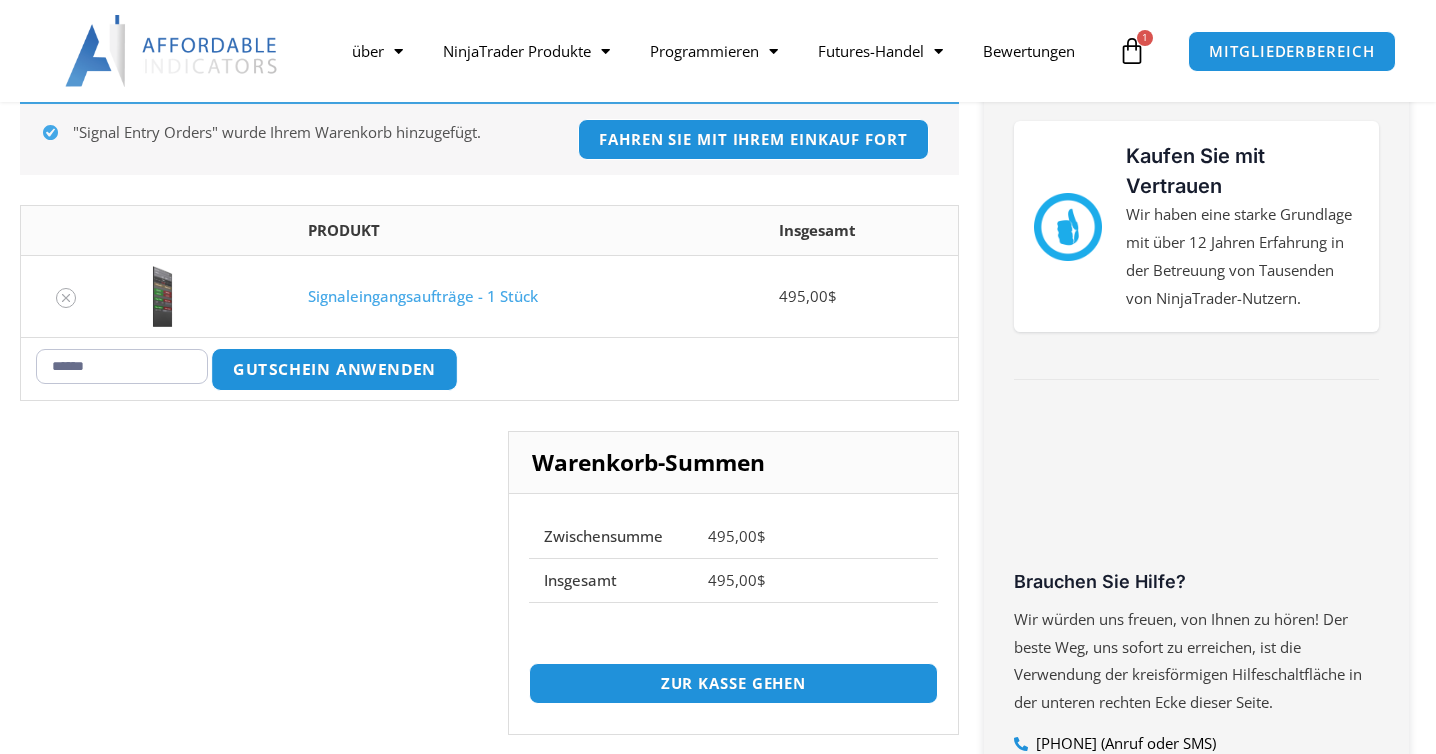 type on "******" 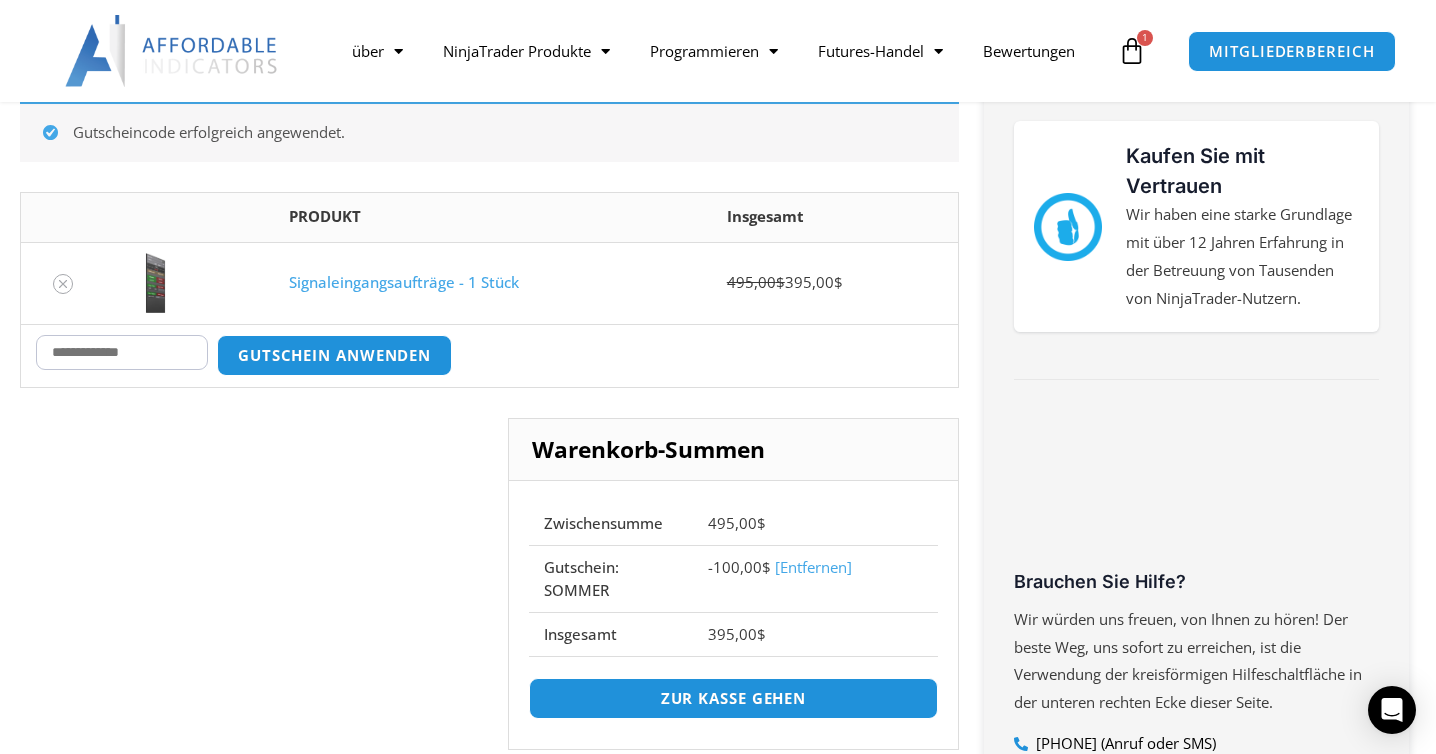 scroll, scrollTop: 357, scrollLeft: 0, axis: vertical 